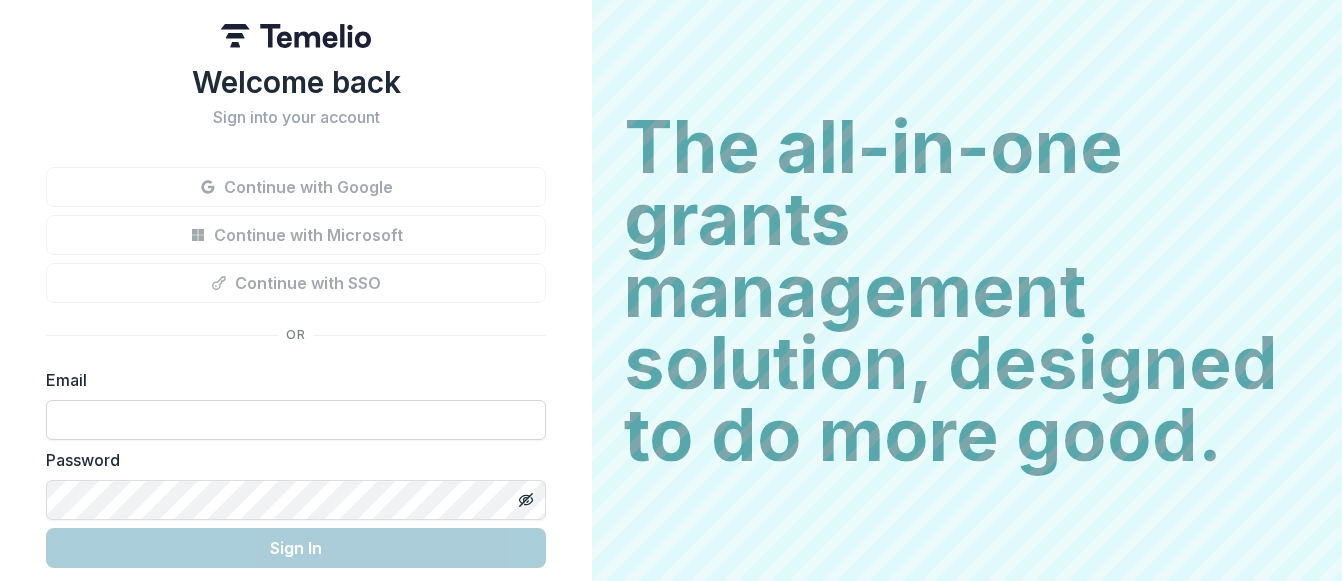 scroll, scrollTop: 0, scrollLeft: 0, axis: both 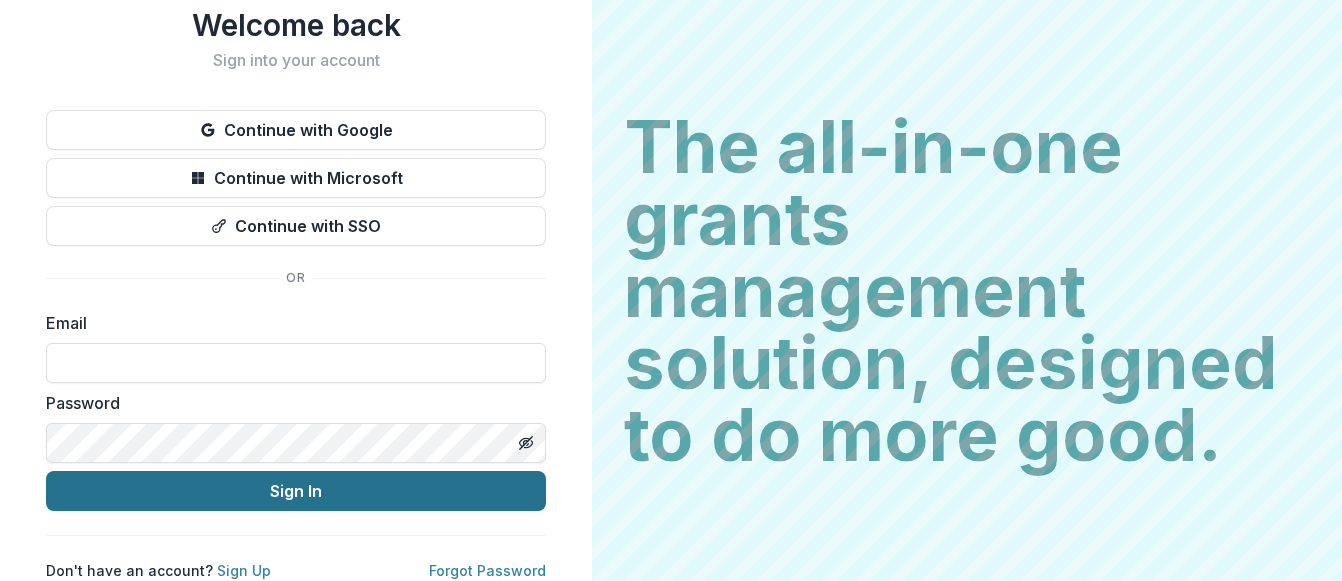 click on "Sign In" at bounding box center (296, 491) 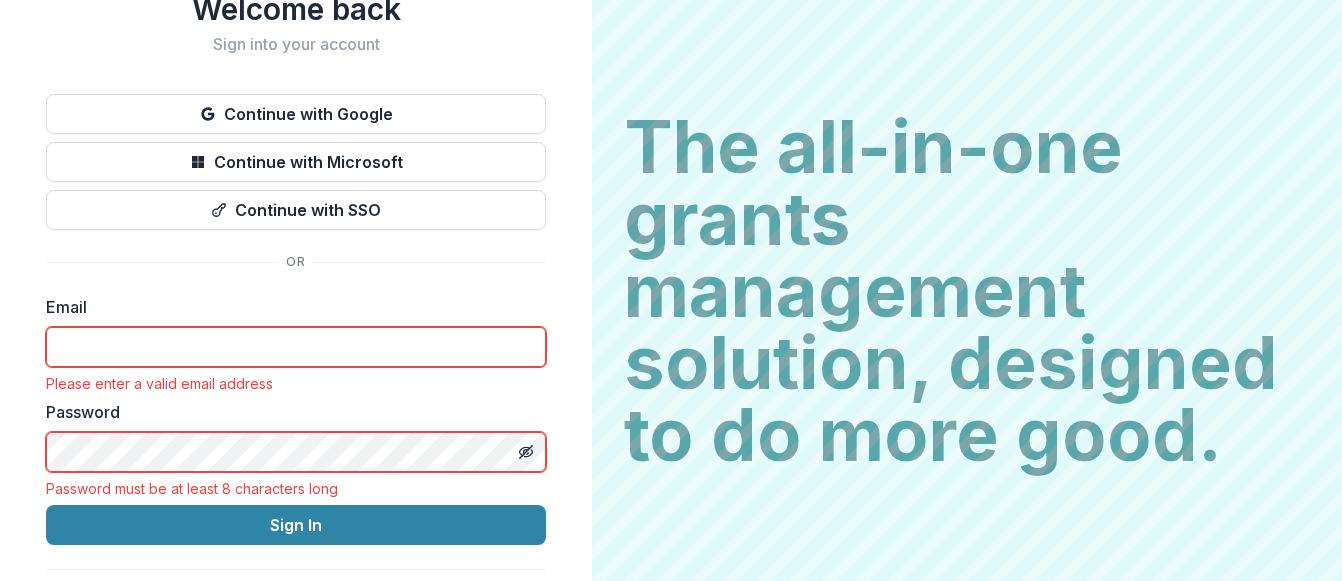 click at bounding box center [296, 347] 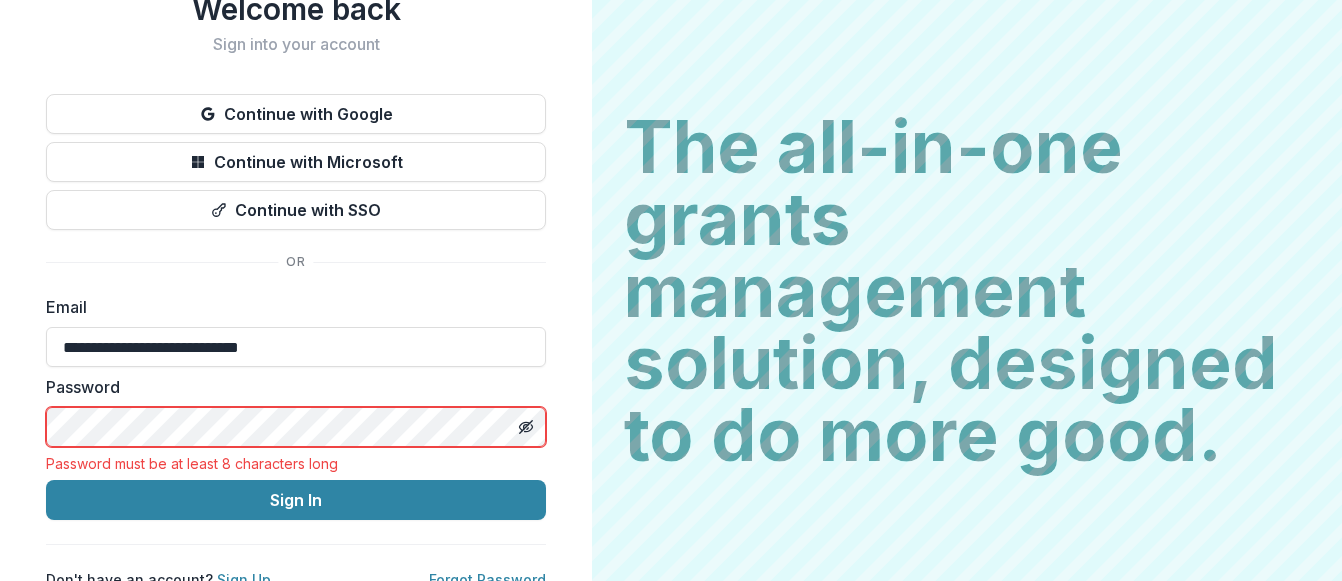 drag, startPoint x: 135, startPoint y: 349, endPoint x: -6, endPoint y: 363, distance: 141.69333 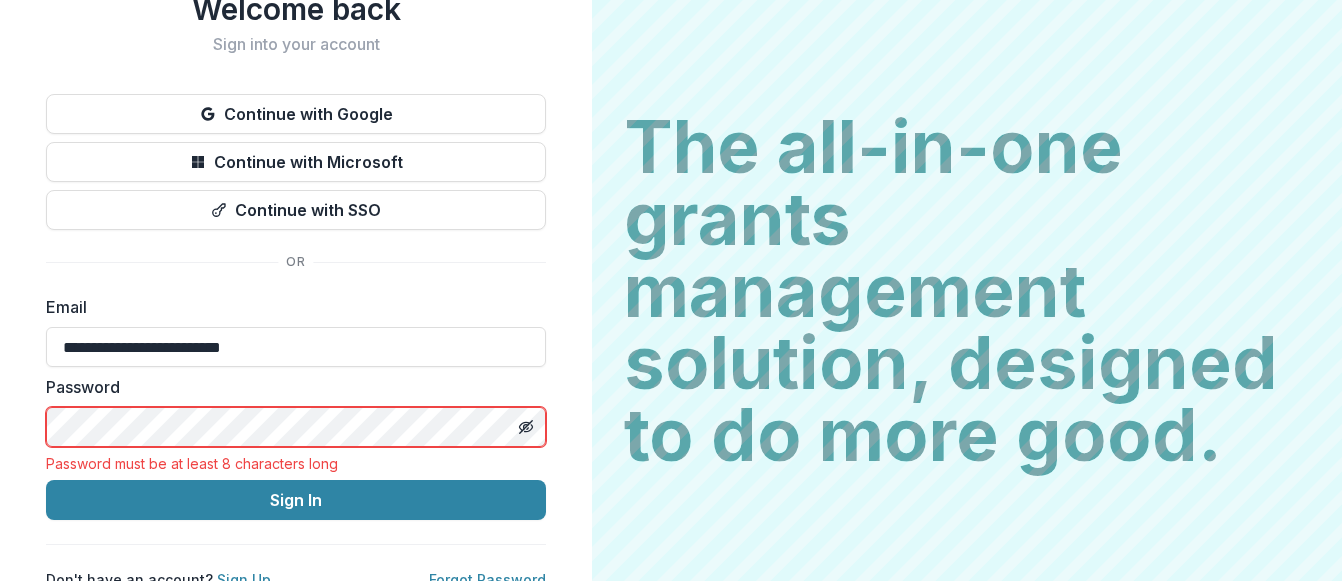 type on "**********" 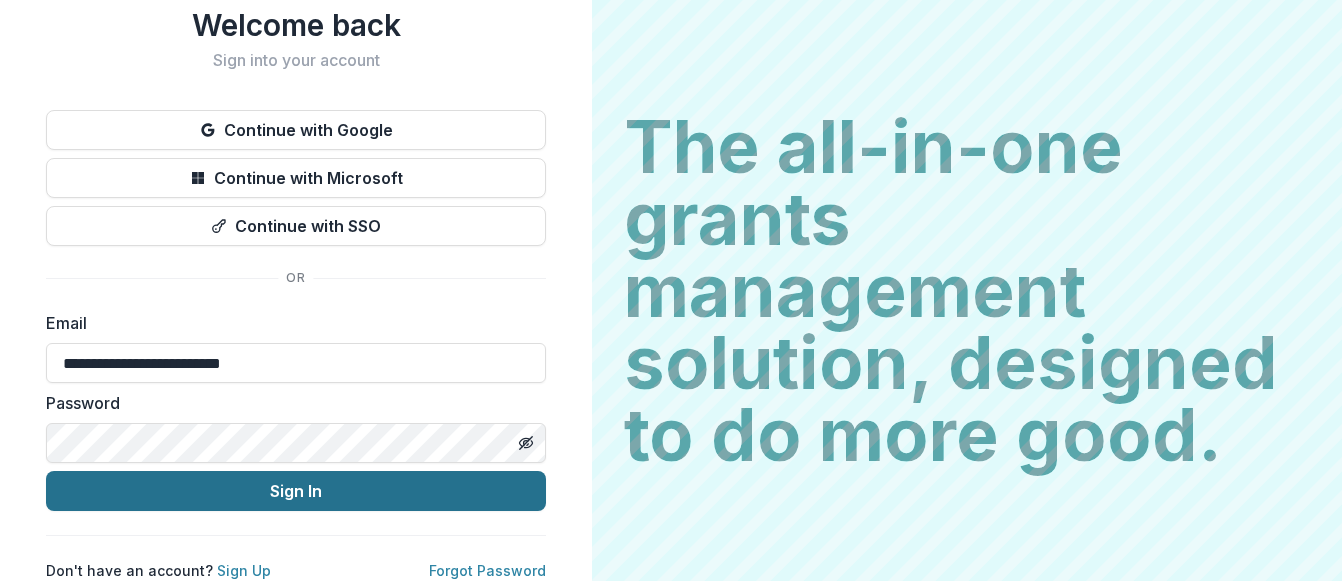 click on "Sign In" at bounding box center (296, 491) 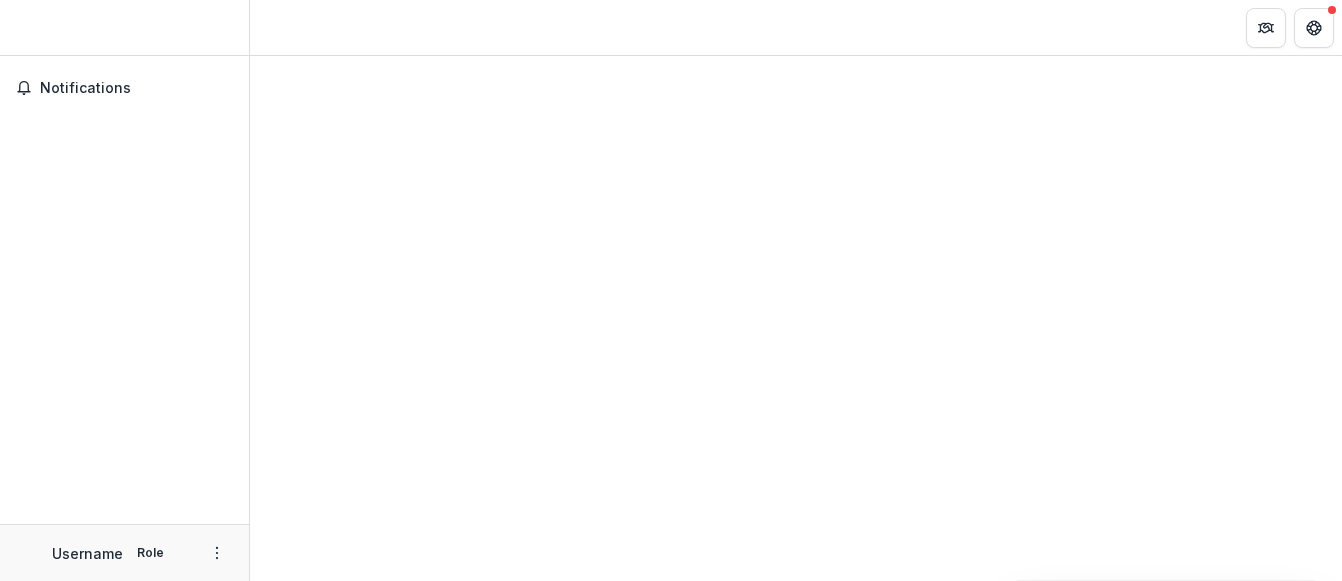 scroll, scrollTop: 0, scrollLeft: 0, axis: both 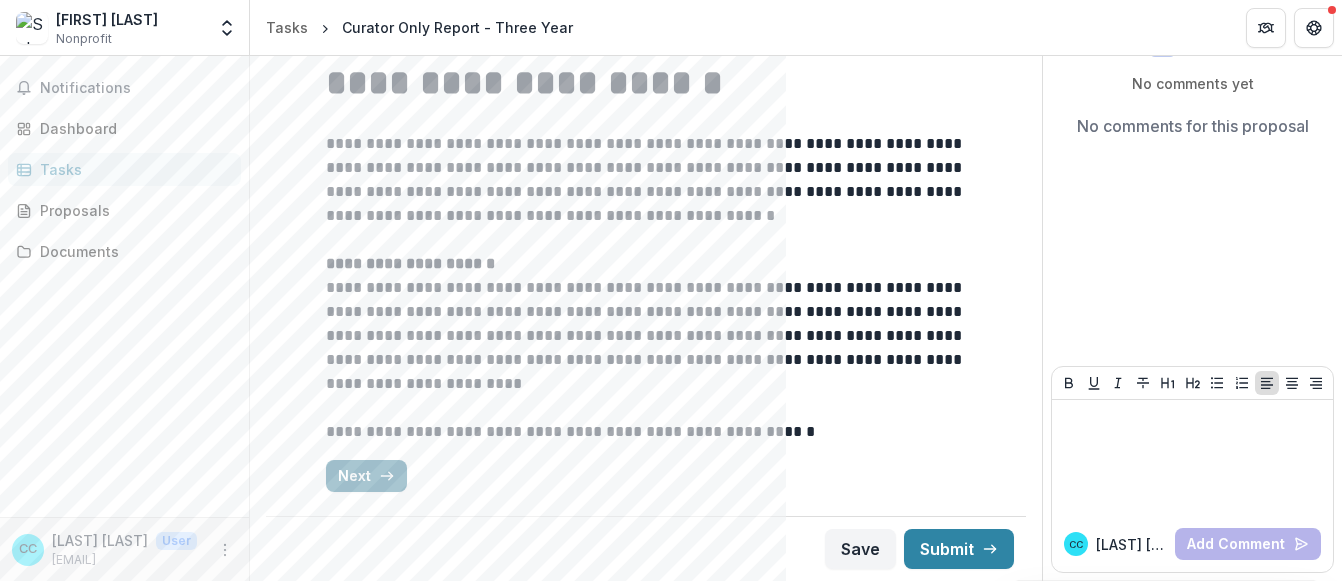 click 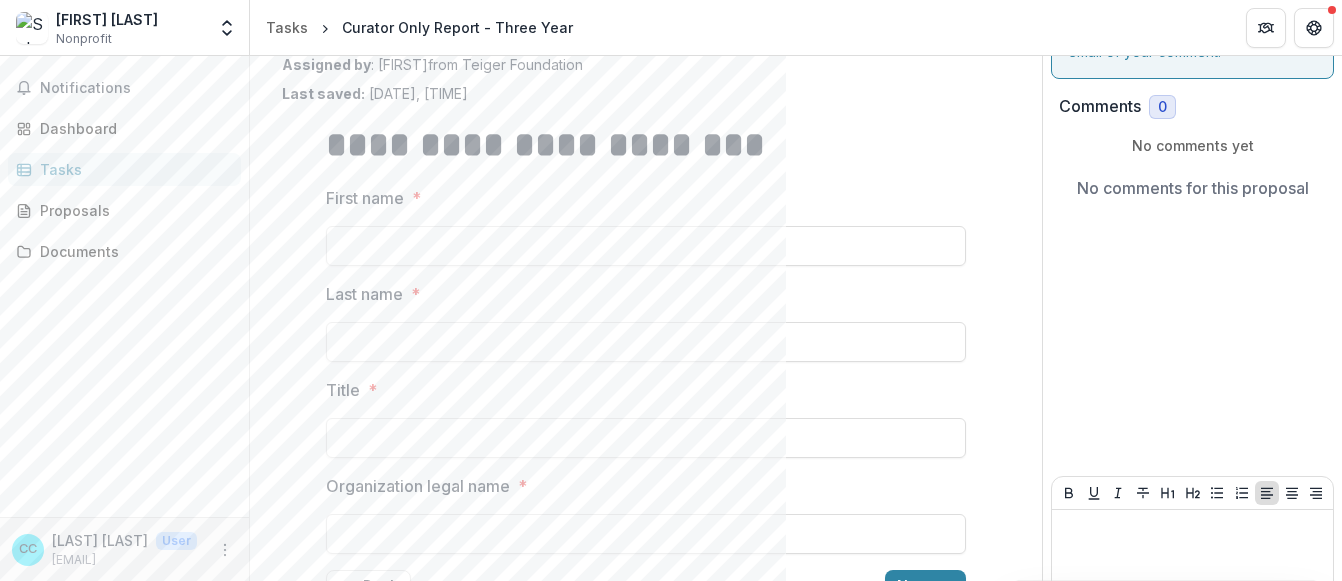 scroll, scrollTop: 0, scrollLeft: 0, axis: both 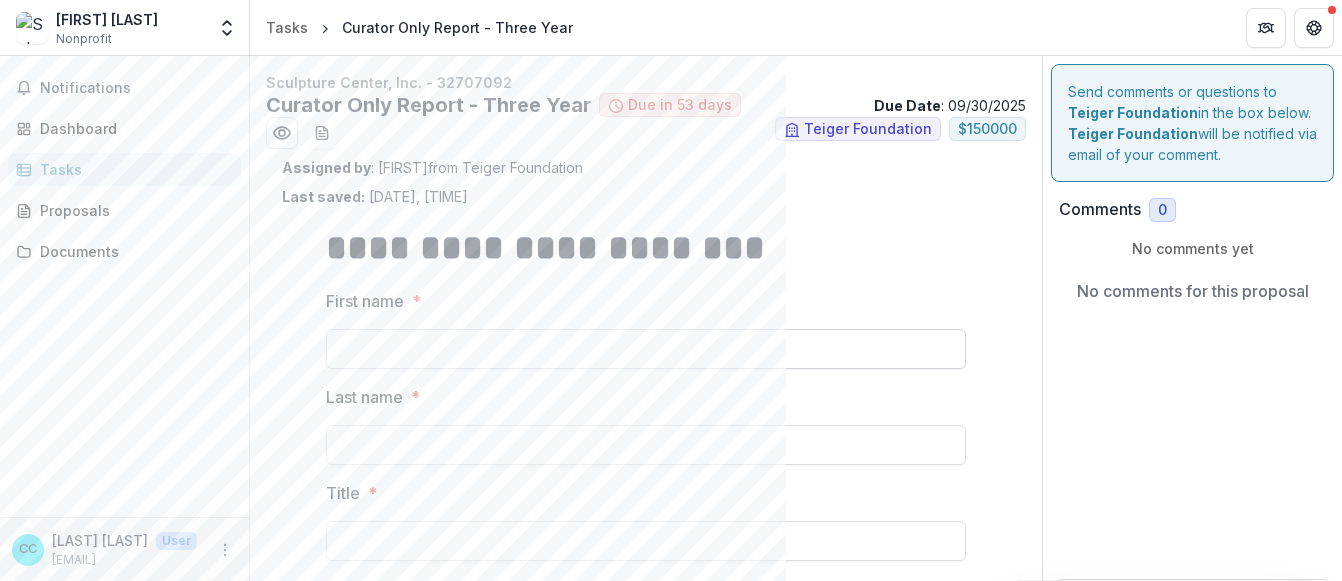 click on "[FIRST] name *" at bounding box center (646, 349) 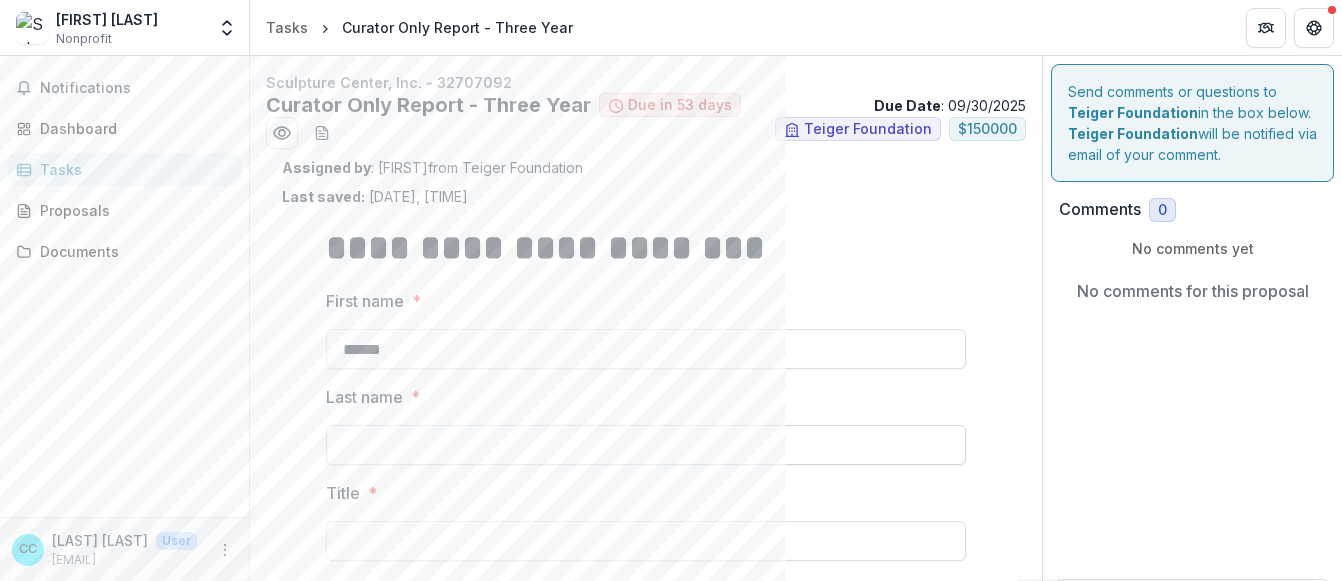 type on "******" 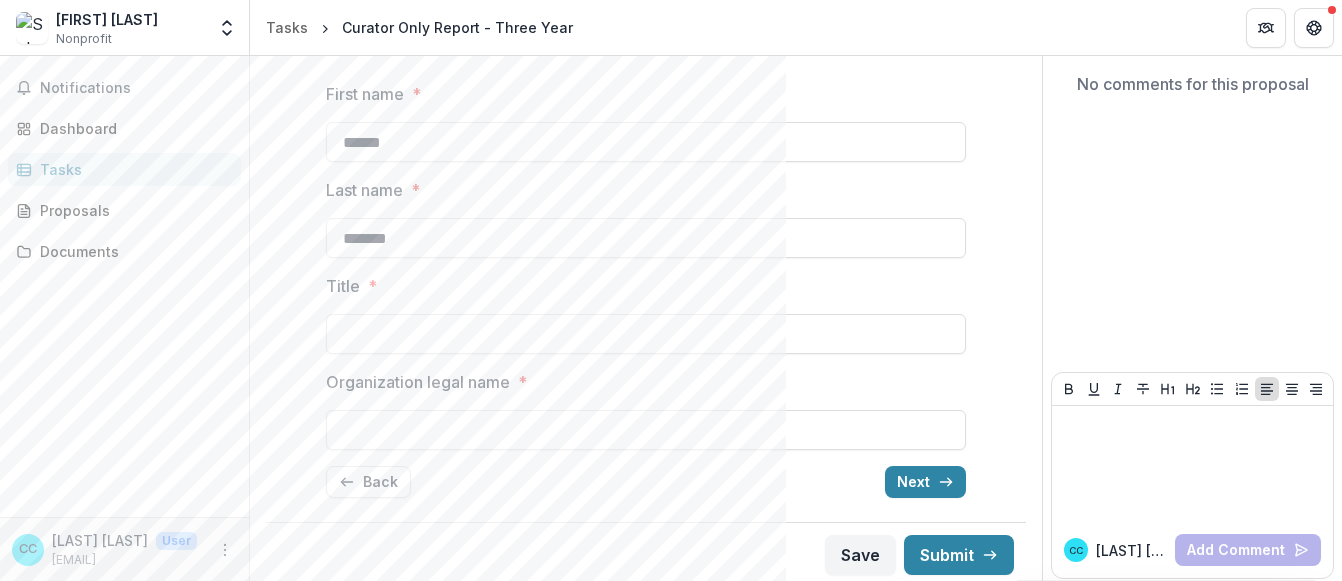 scroll, scrollTop: 213, scrollLeft: 0, axis: vertical 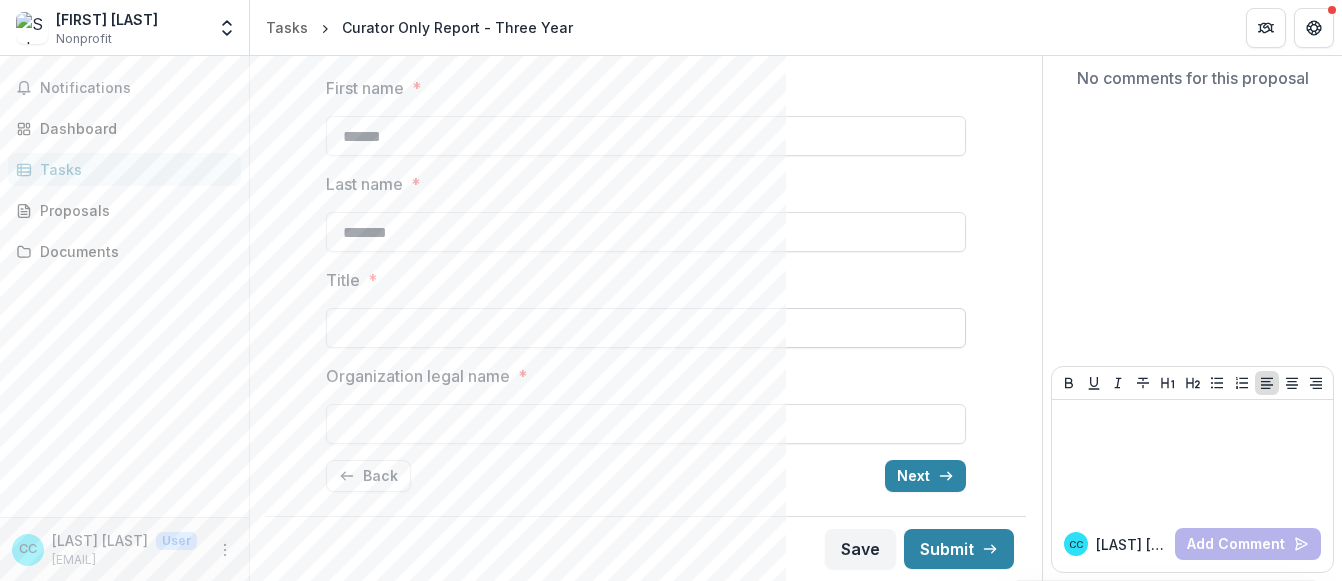 type on "*******" 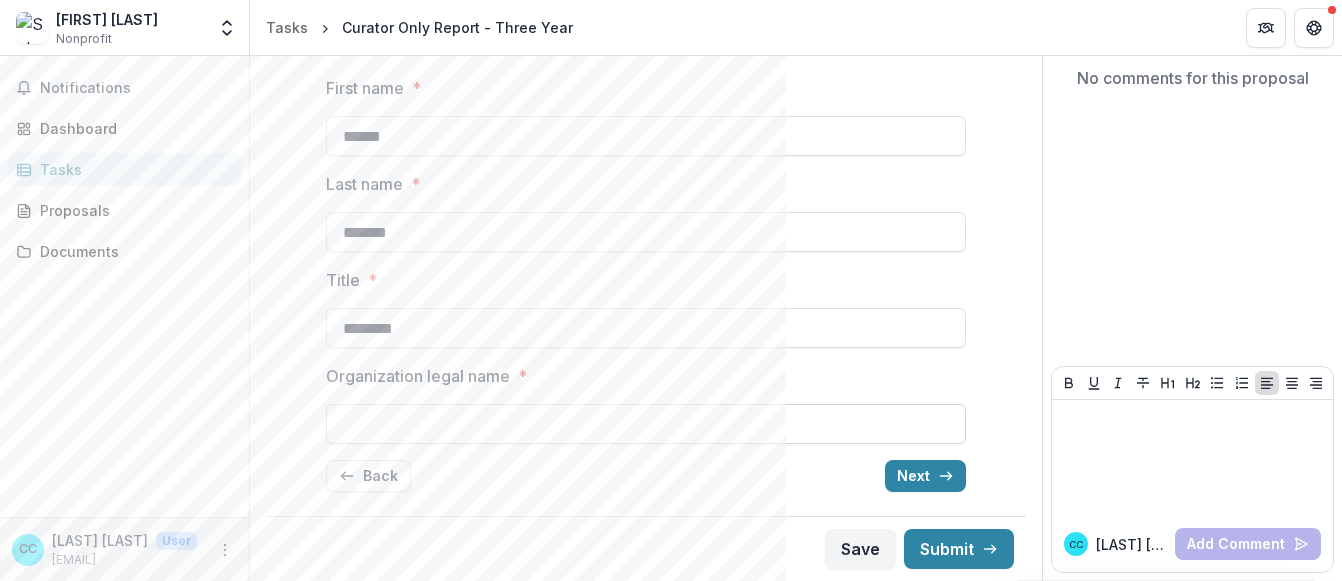 type on "********" 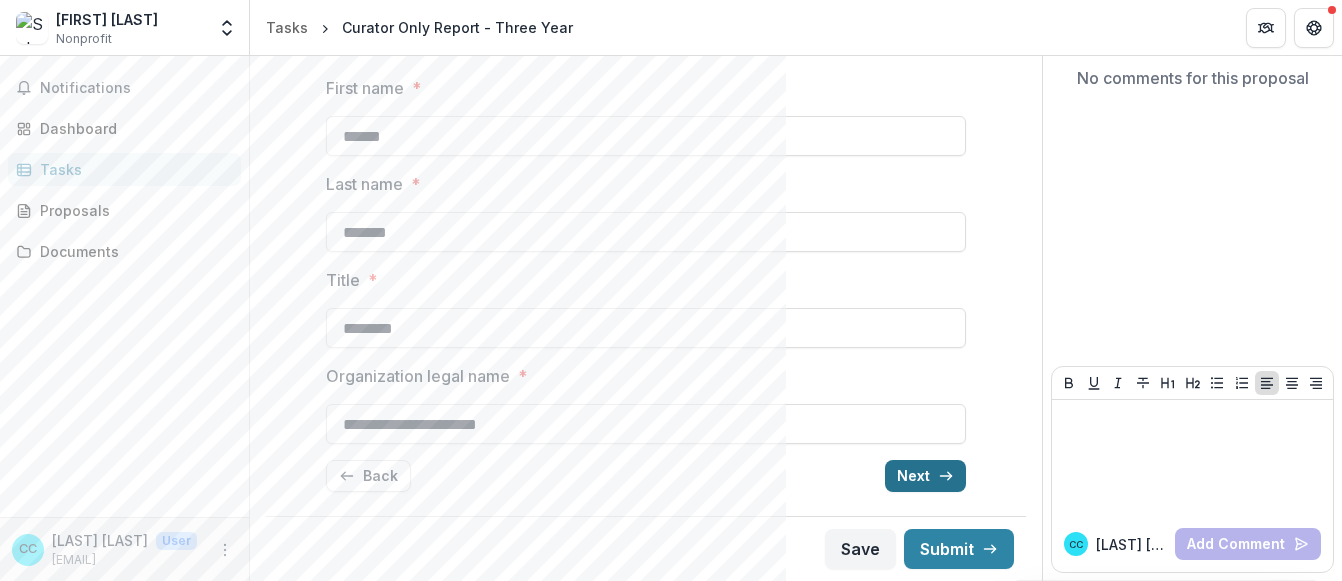 type on "**********" 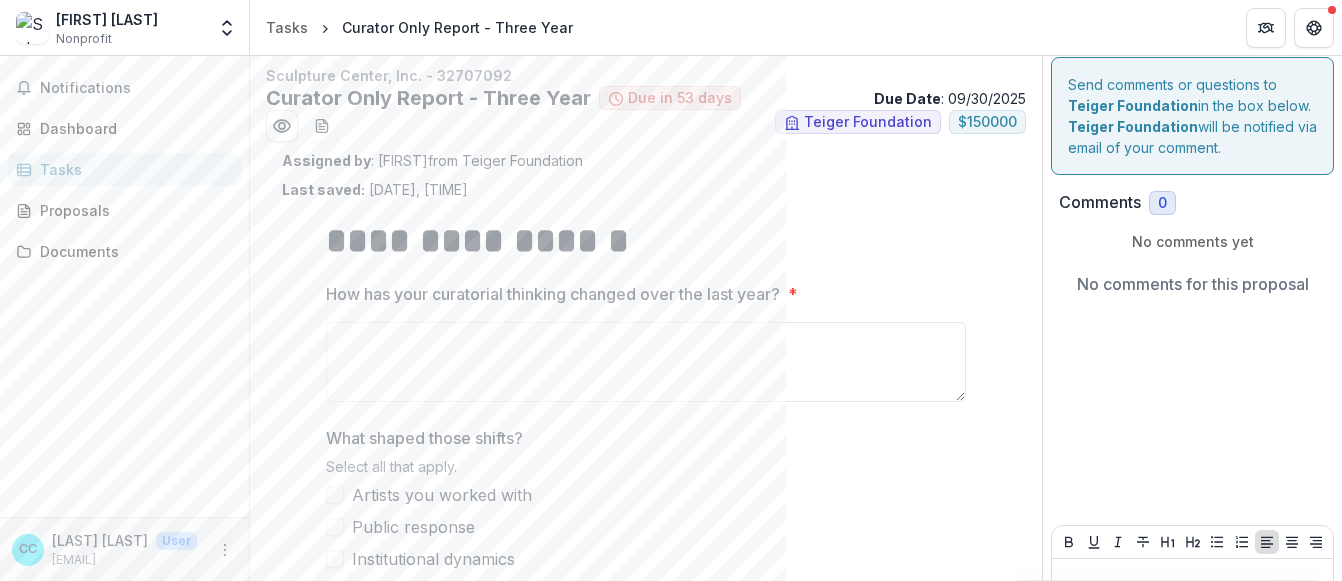 scroll, scrollTop: 0, scrollLeft: 0, axis: both 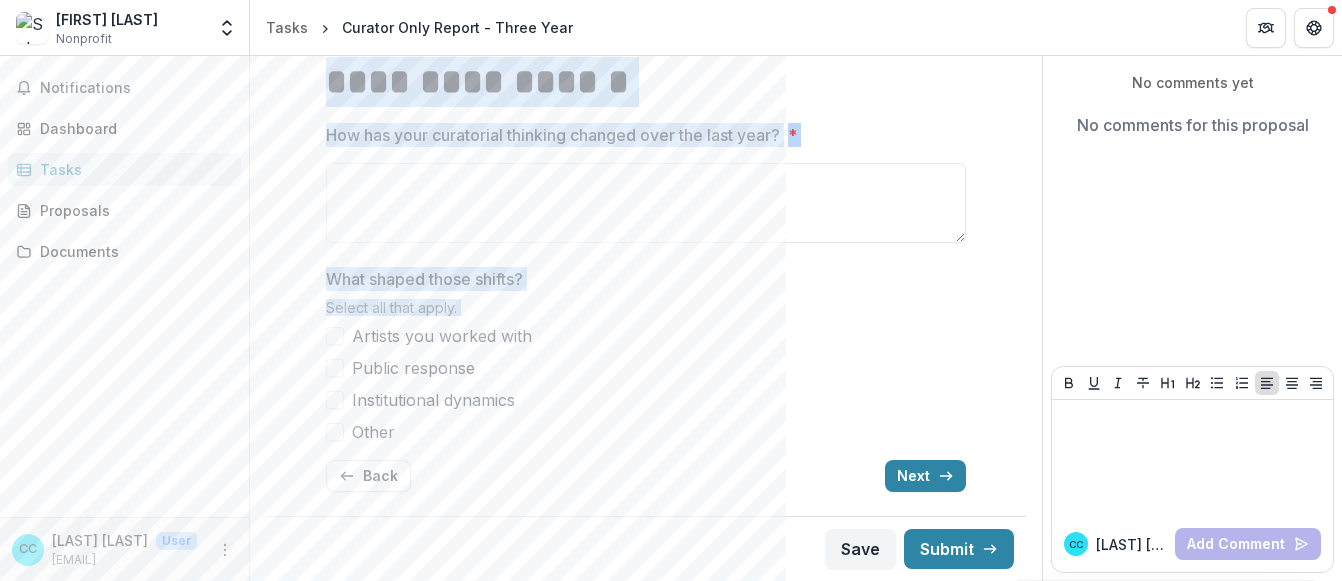 drag, startPoint x: 323, startPoint y: 231, endPoint x: 424, endPoint y: 450, distance: 241.16798 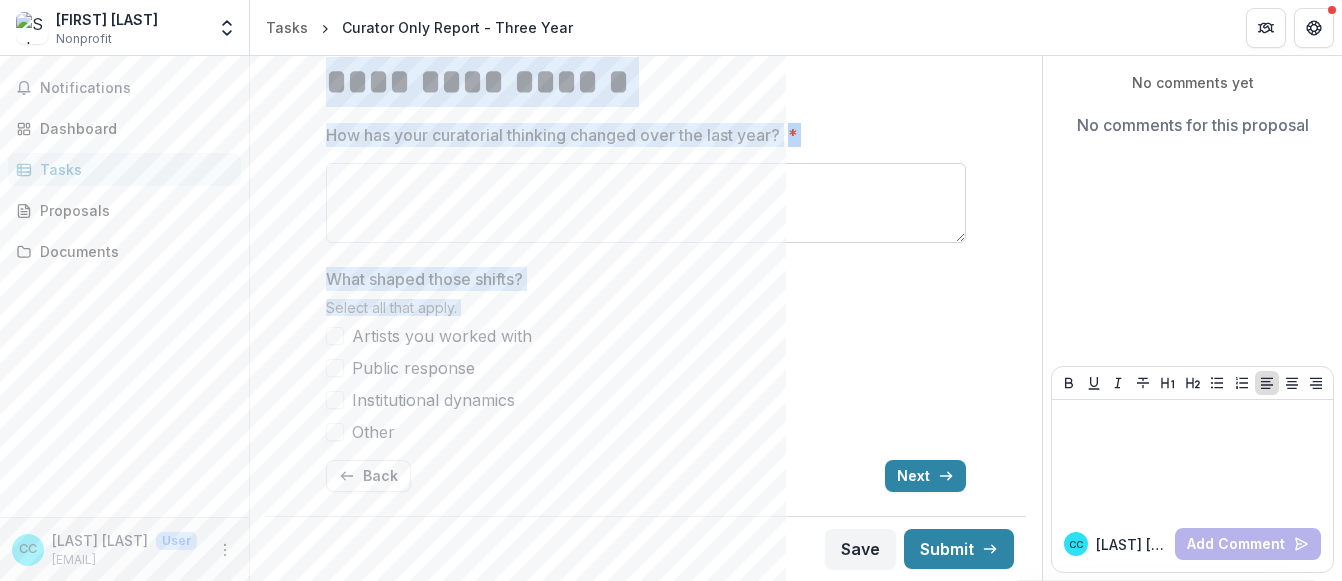 scroll, scrollTop: 66, scrollLeft: 0, axis: vertical 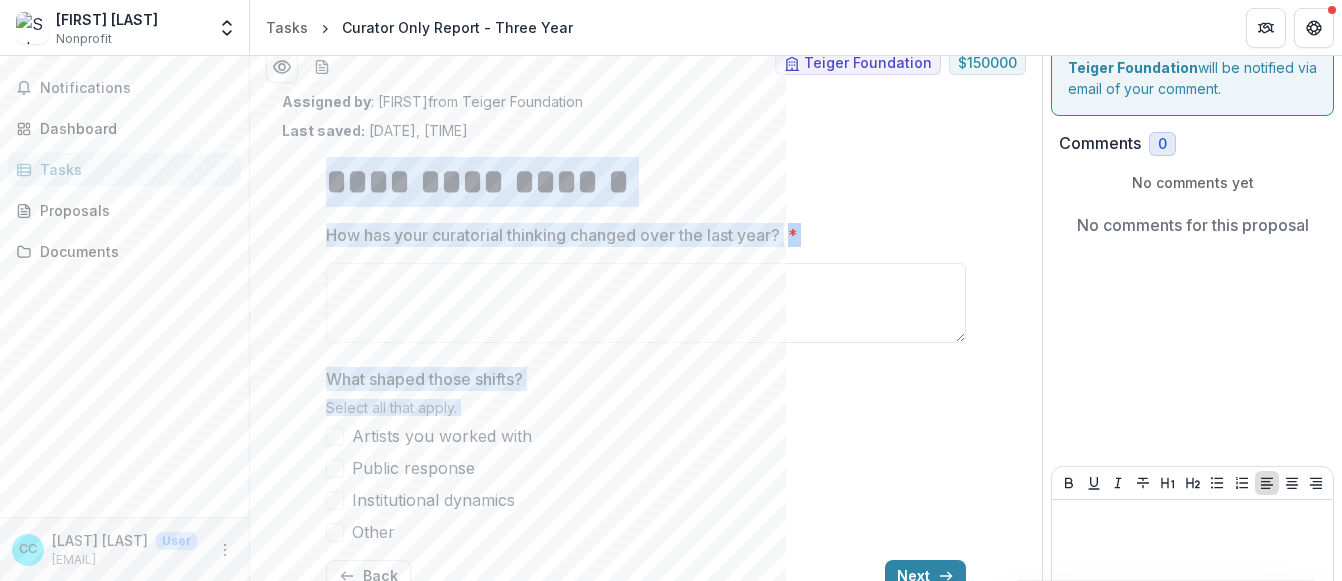 click on "**********" at bounding box center [477, 182] 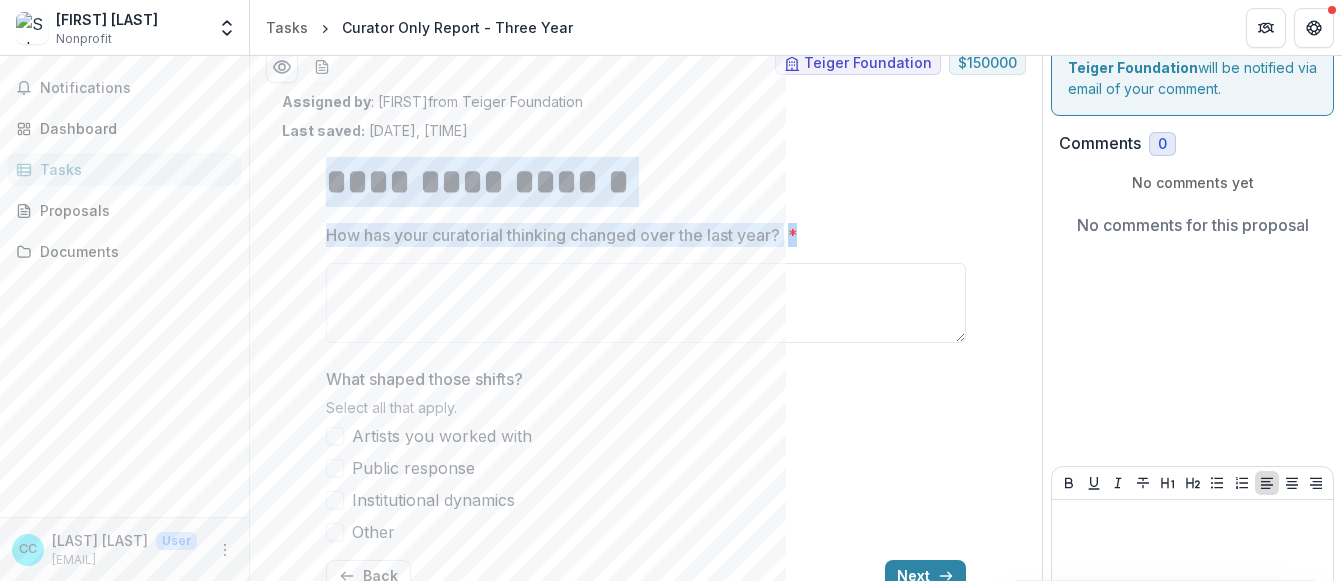 drag, startPoint x: 331, startPoint y: 186, endPoint x: 822, endPoint y: 241, distance: 494.07083 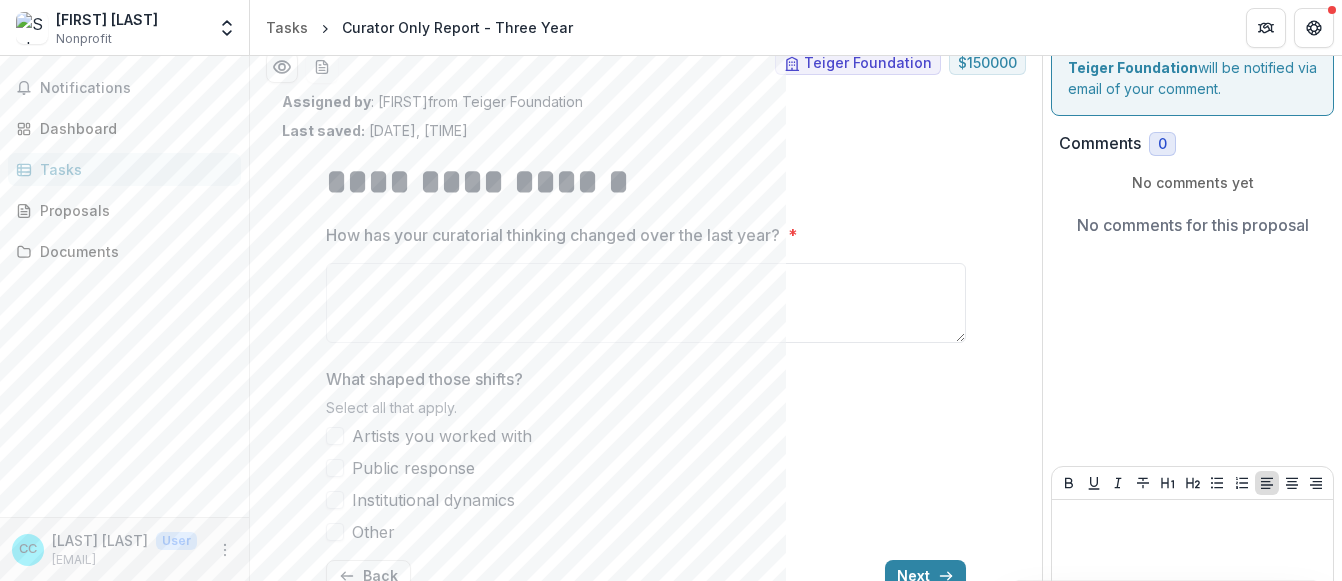 click on "How has your curatorial thinking changed over the last year?" at bounding box center [553, 235] 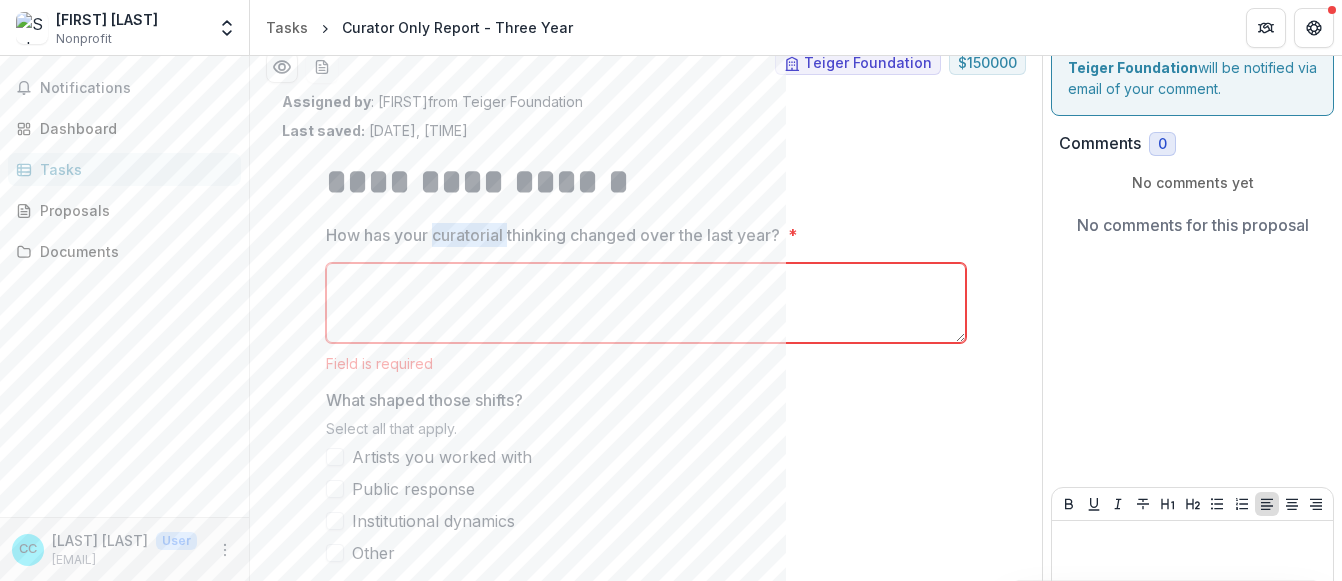 click on "How has your curatorial thinking changed over the last year?" at bounding box center [553, 235] 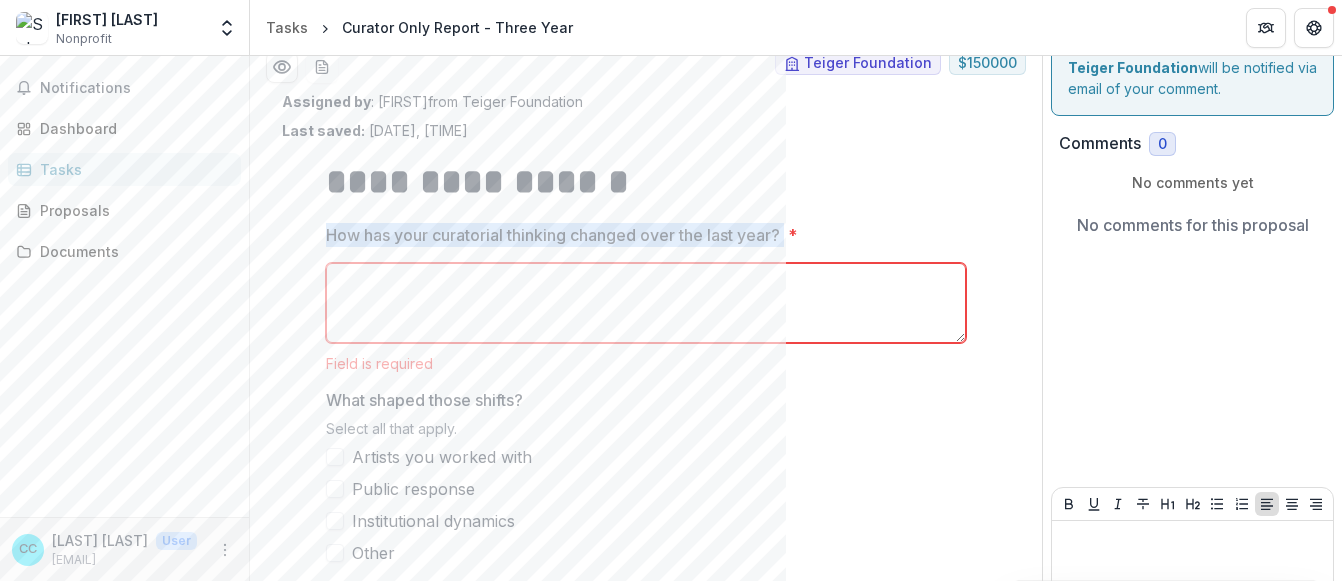 click on "How has your curatorial thinking changed over the last year?" at bounding box center [553, 235] 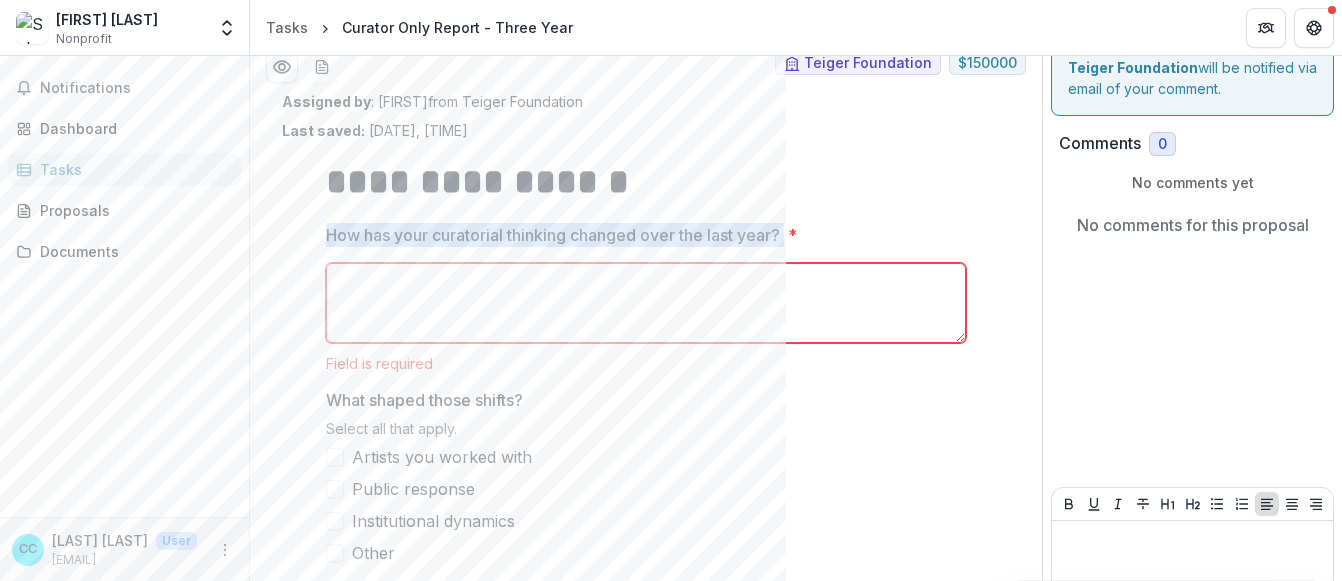 copy on "How has your curatorial thinking changed over the last year?" 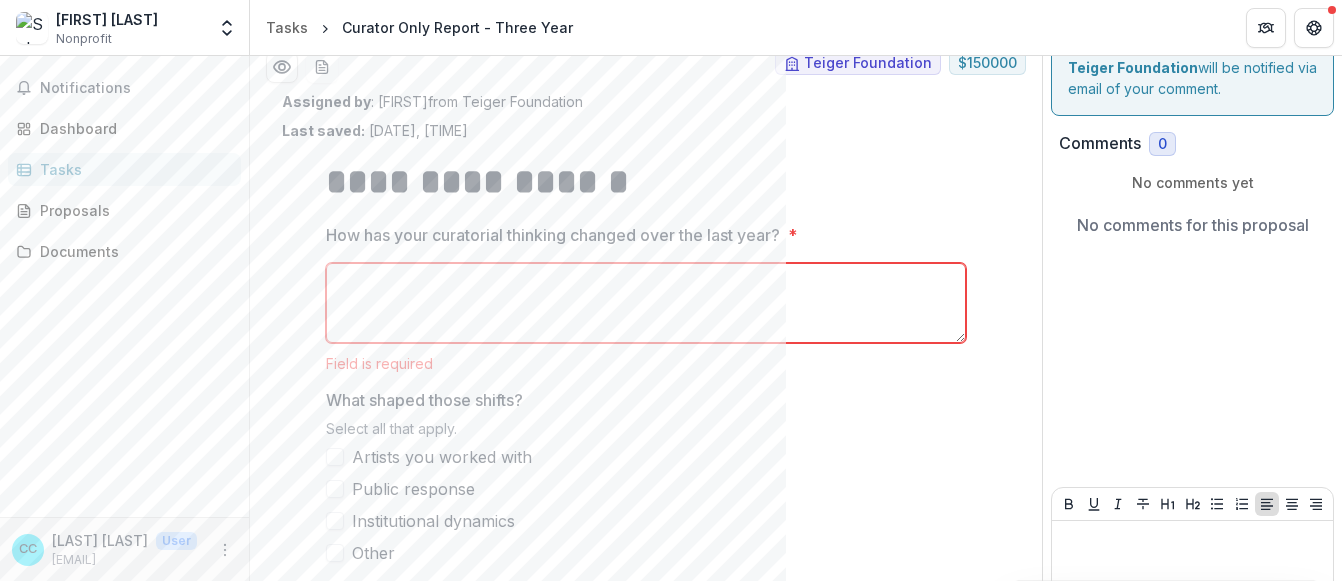 click on "What shaped those shifts? Select all that apply. Artists you worked with Public response Institutional dynamics Other" at bounding box center [646, 476] 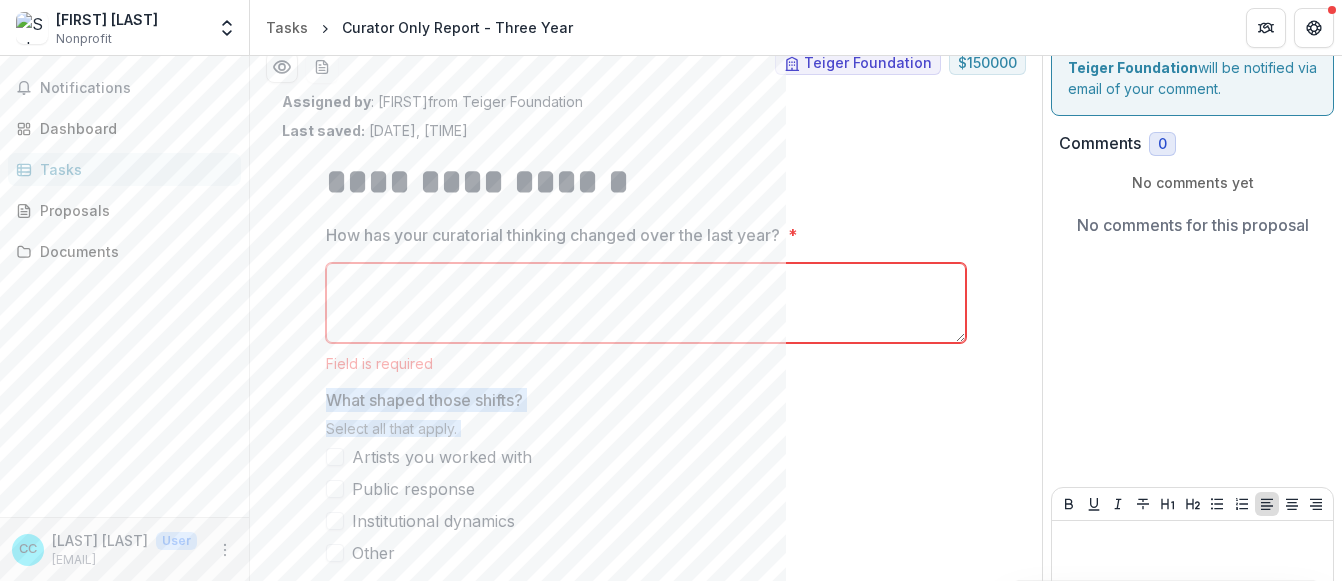 drag, startPoint x: 321, startPoint y: 399, endPoint x: 445, endPoint y: 543, distance: 190.03157 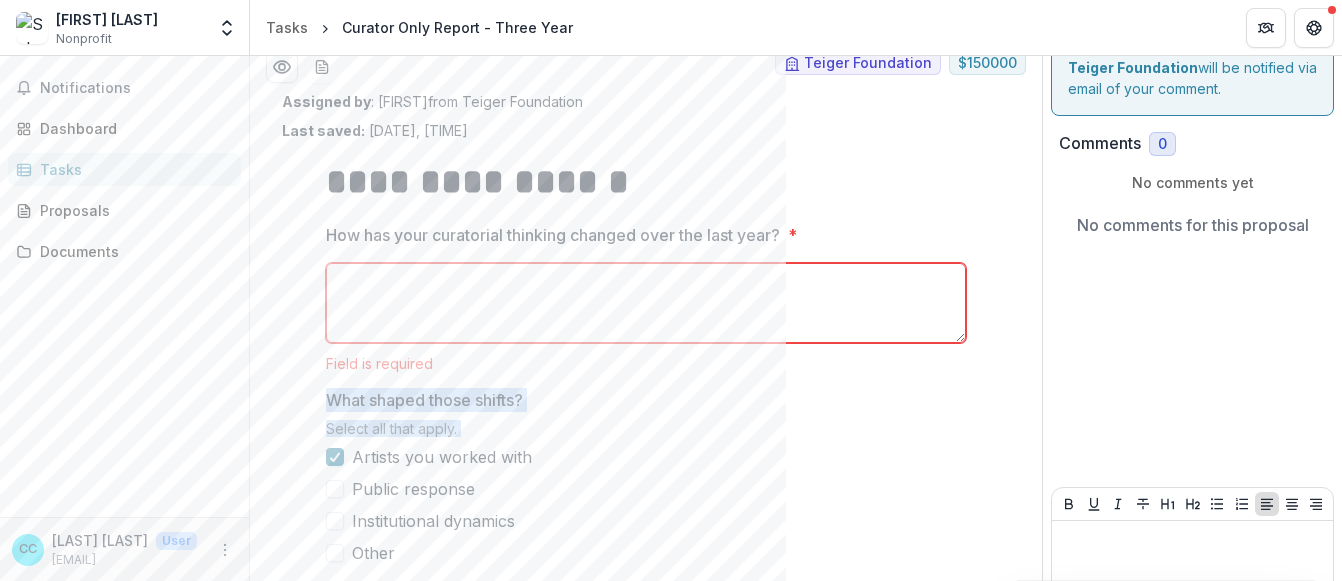click on "Artists you worked with" at bounding box center (442, 457) 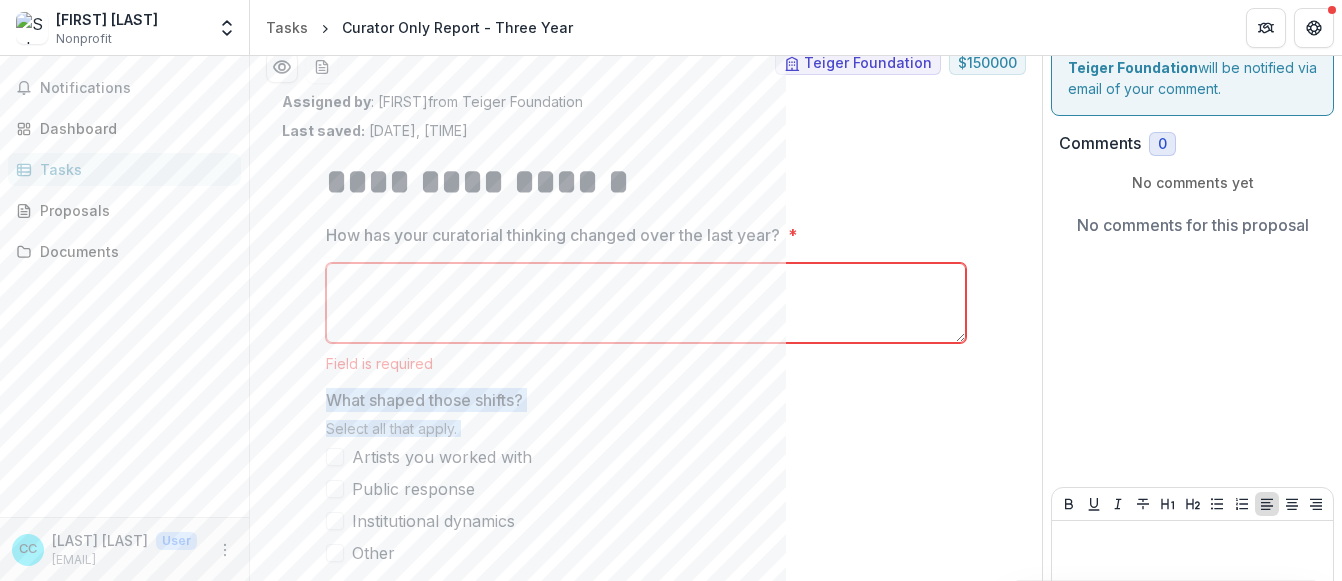 click on "Artists you worked with" at bounding box center [442, 457] 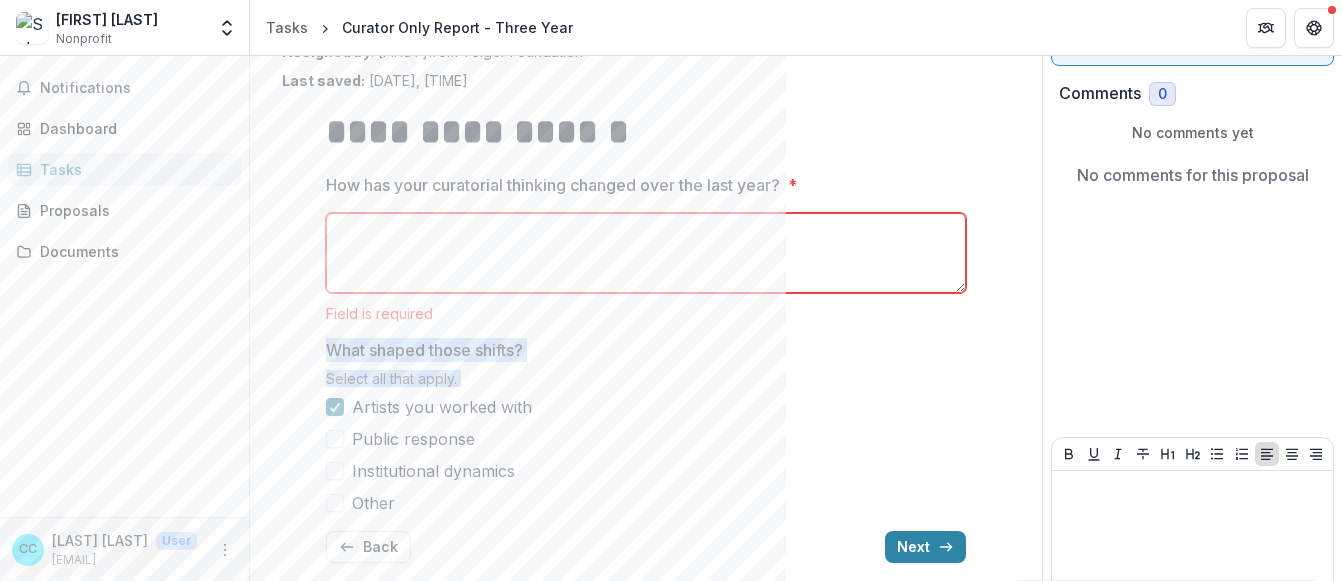 scroll, scrollTop: 166, scrollLeft: 0, axis: vertical 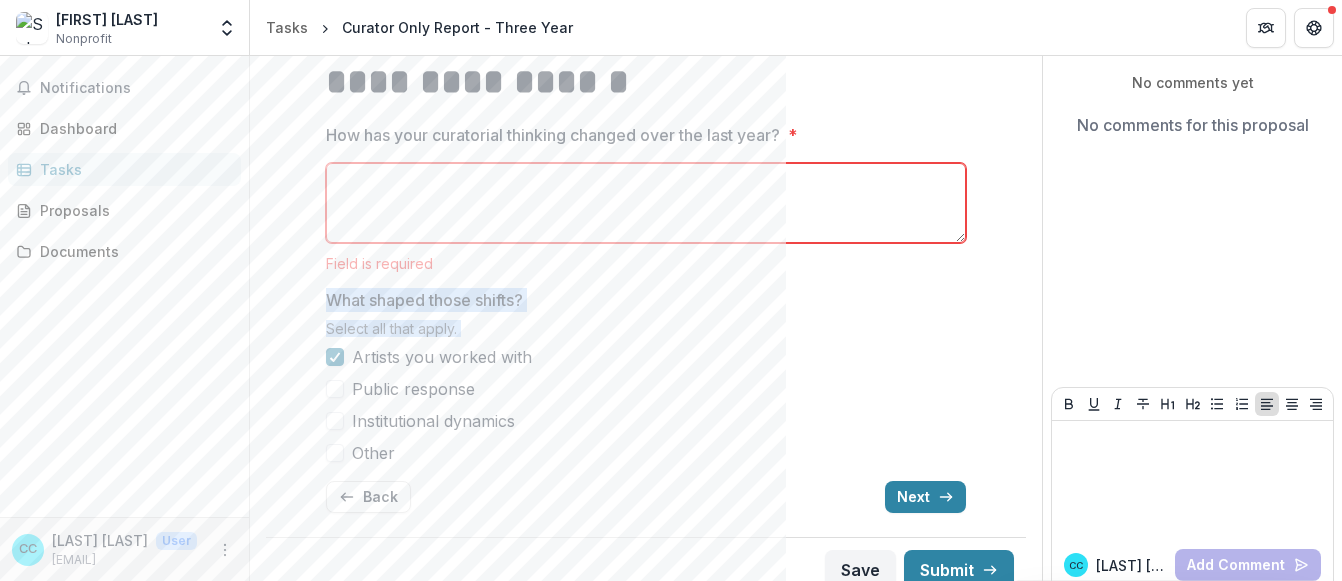 click on "Other" at bounding box center [646, 453] 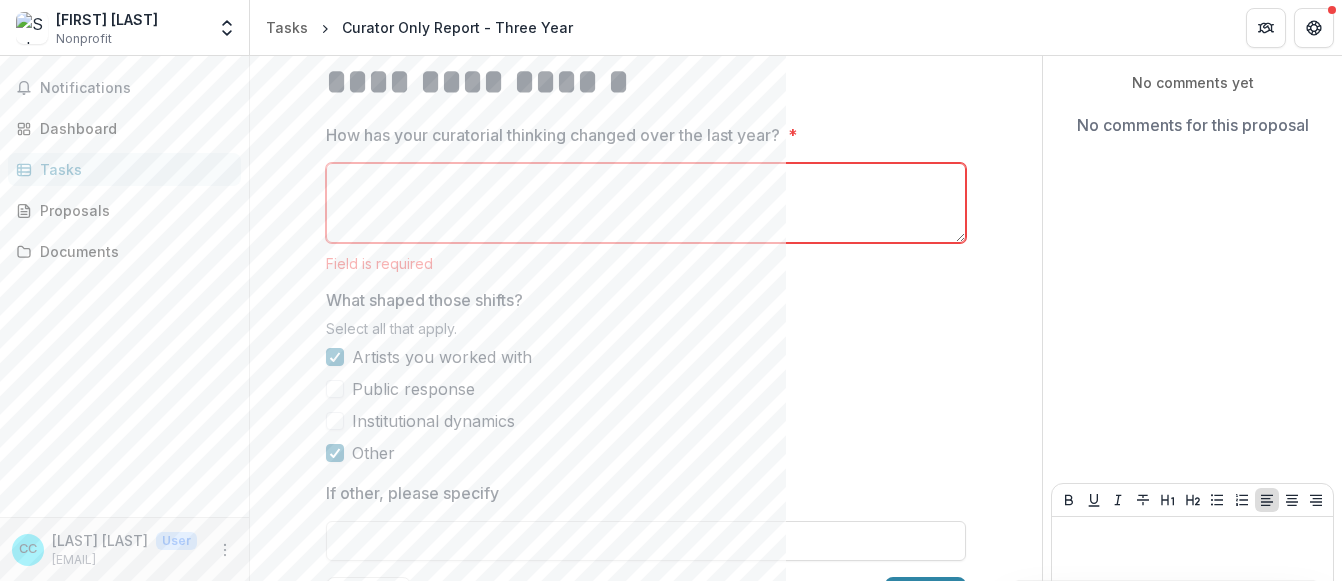 click on "Public response" at bounding box center (413, 389) 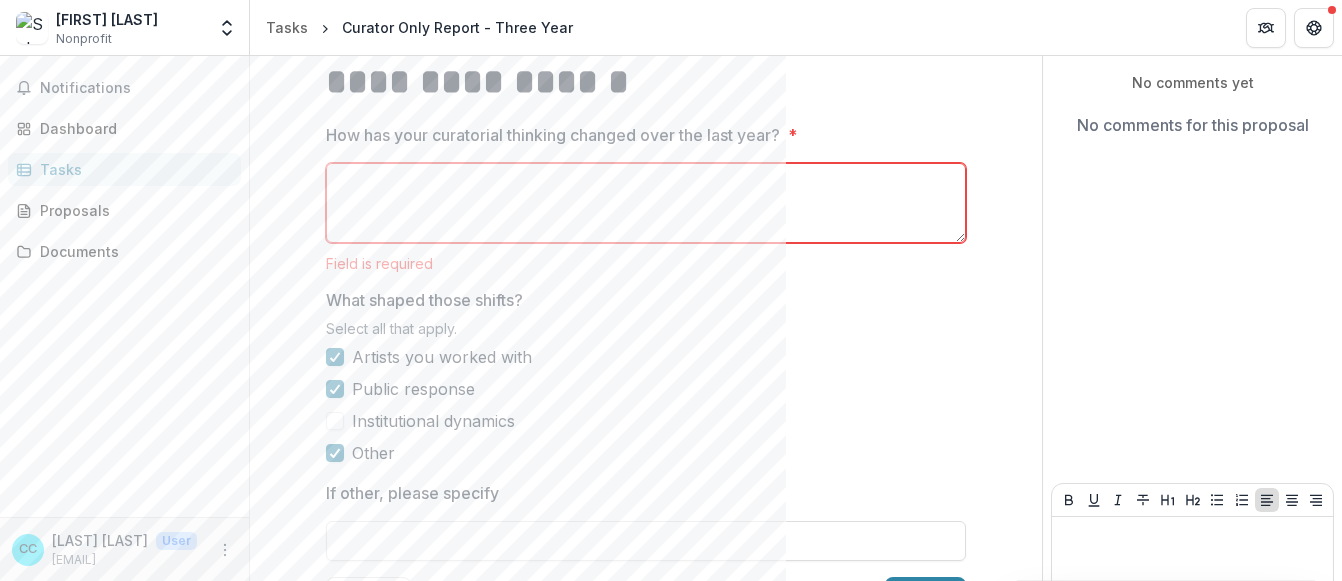 click on "Artists you worked with" at bounding box center [646, 357] 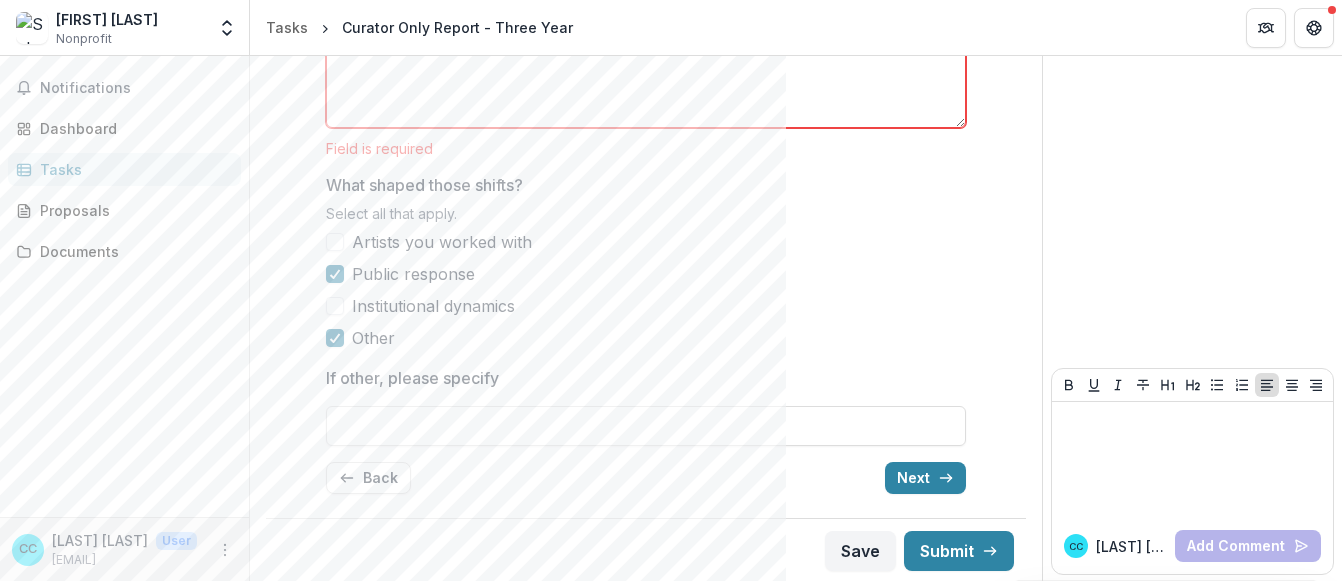 scroll, scrollTop: 283, scrollLeft: 0, axis: vertical 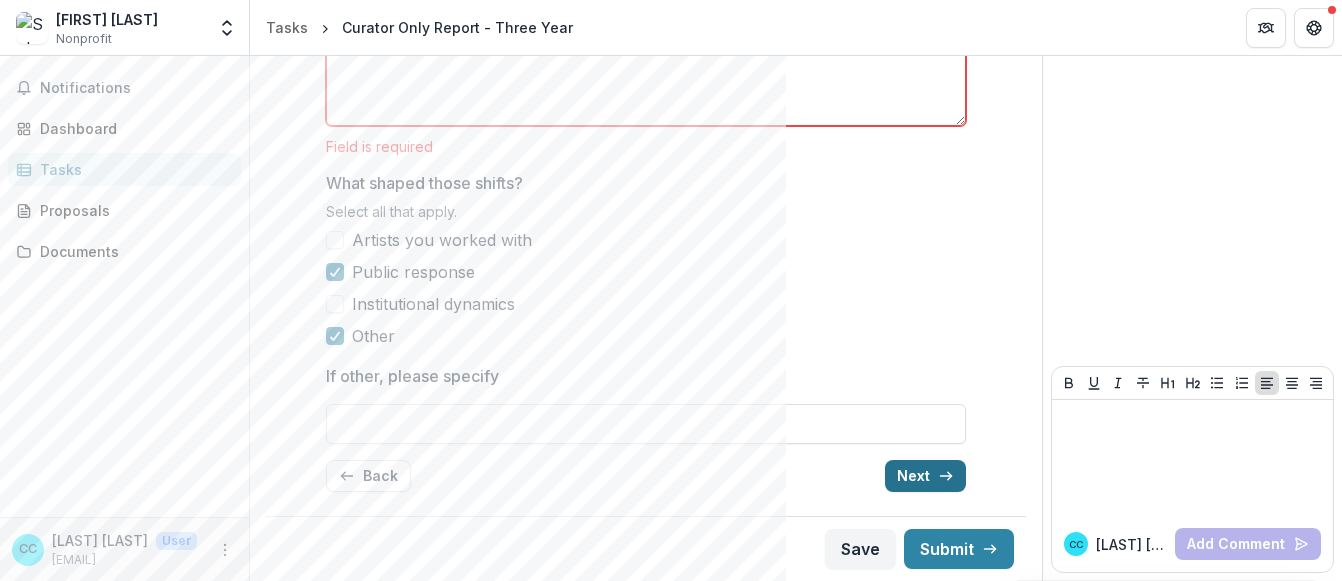 click 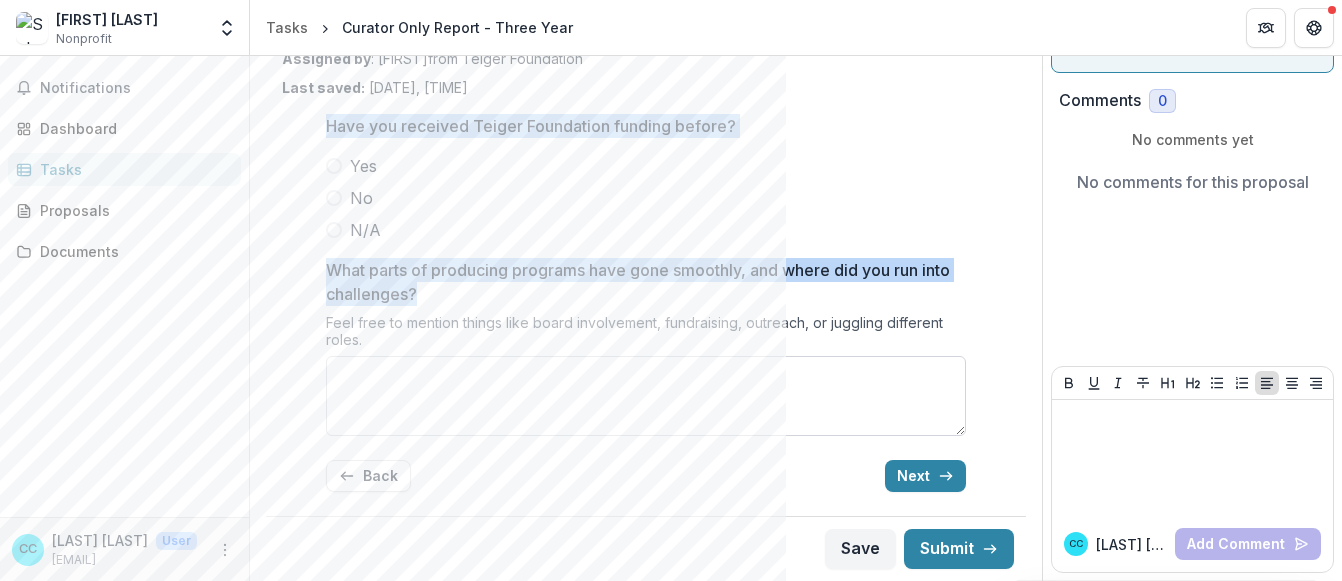 drag, startPoint x: 324, startPoint y: 124, endPoint x: 446, endPoint y: 360, distance: 265.66898 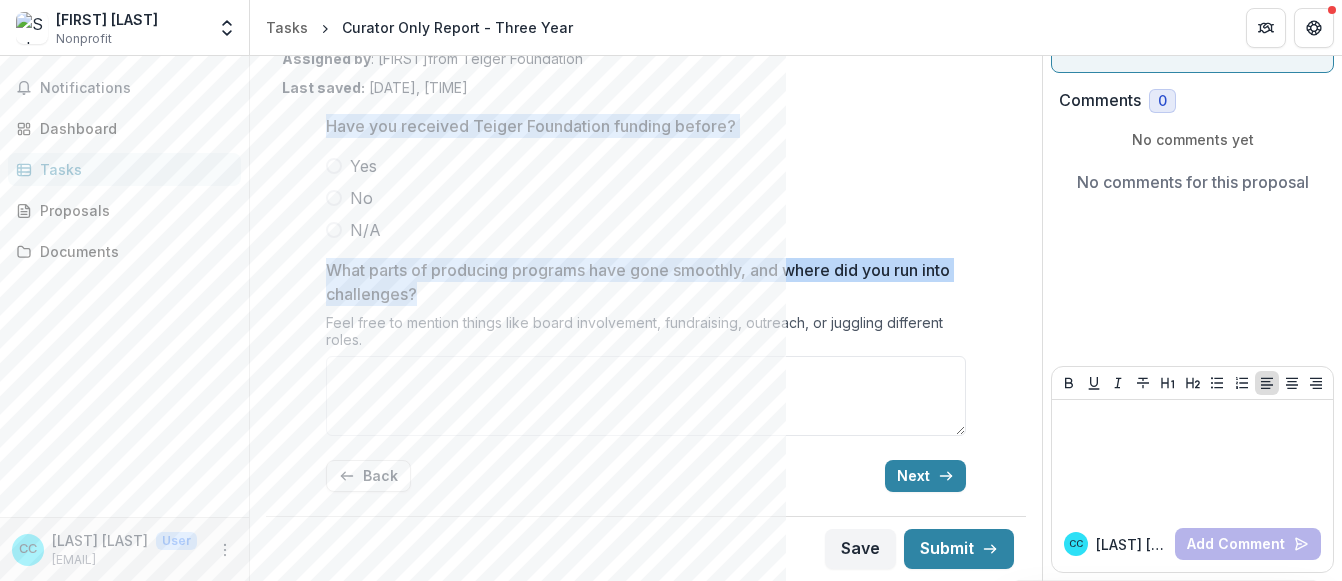 copy on "Have you received Teiger Foundation funding before? Yes No N/A What parts of producing programs have gone smoothly, and where did you run into challenges?" 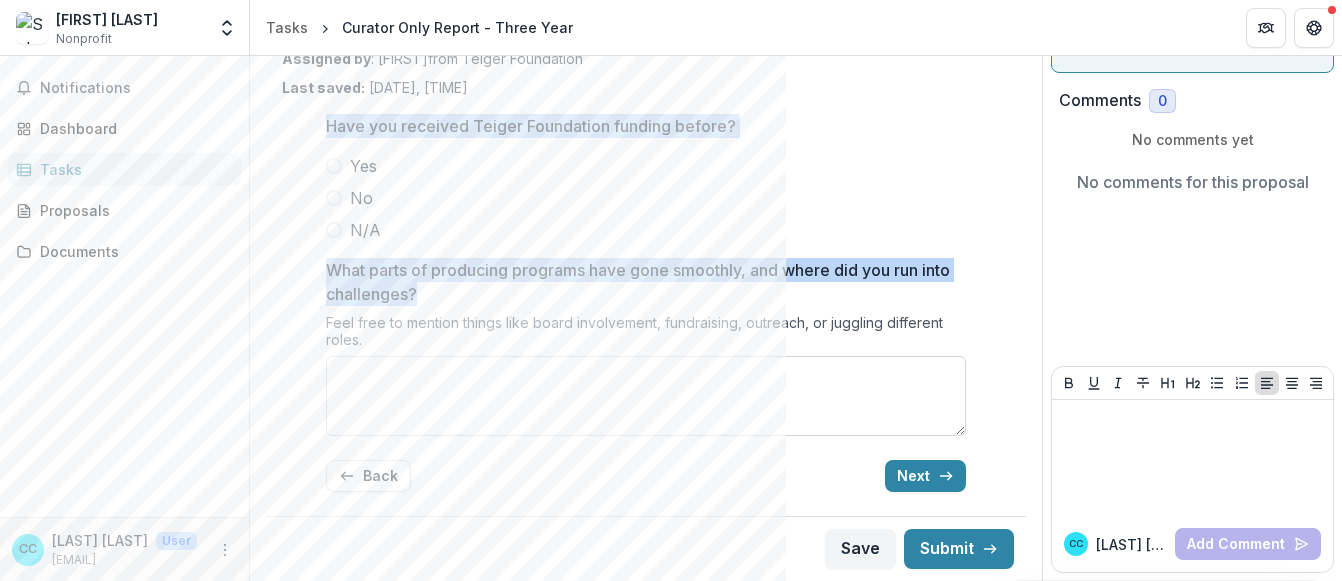 click on "What parts of producing programs have gone smoothly, and where did you run into challenges?" at bounding box center [646, 396] 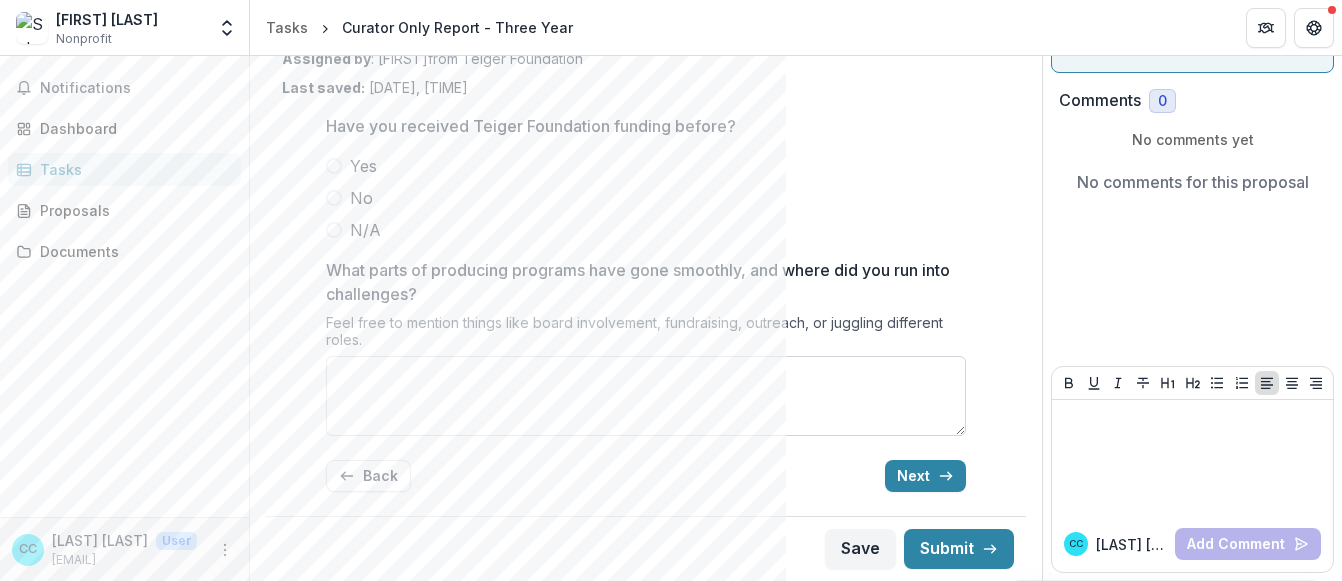 click on "What parts of producing programs have gone smoothly, and where did you run into challenges?" at bounding box center (646, 396) 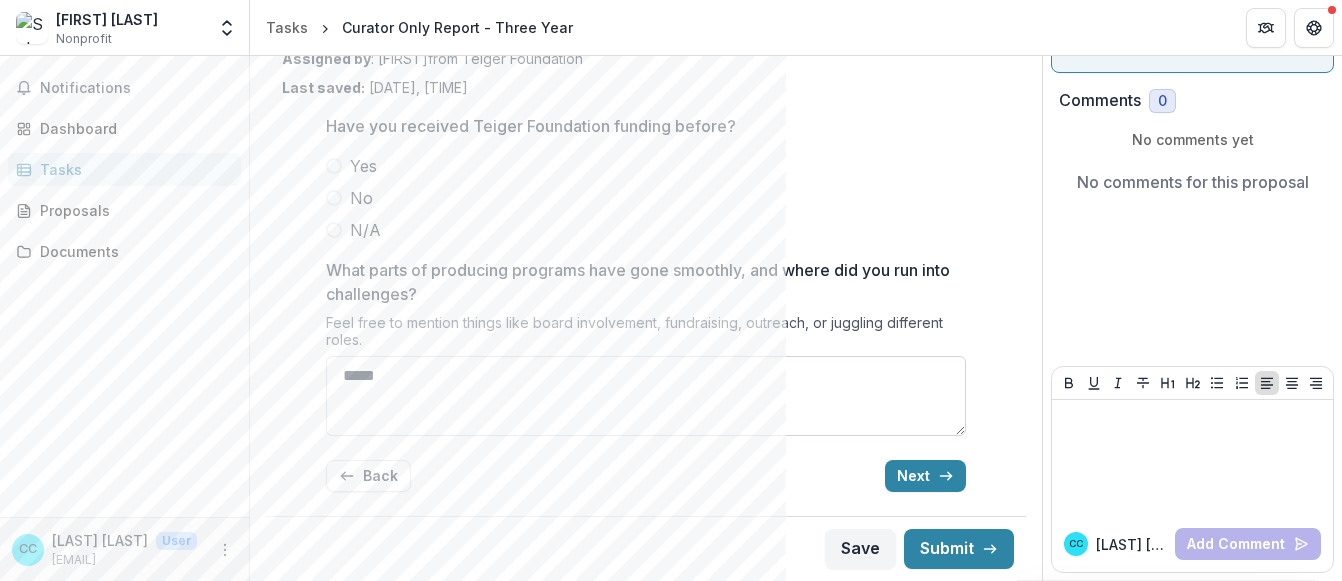 type on "******" 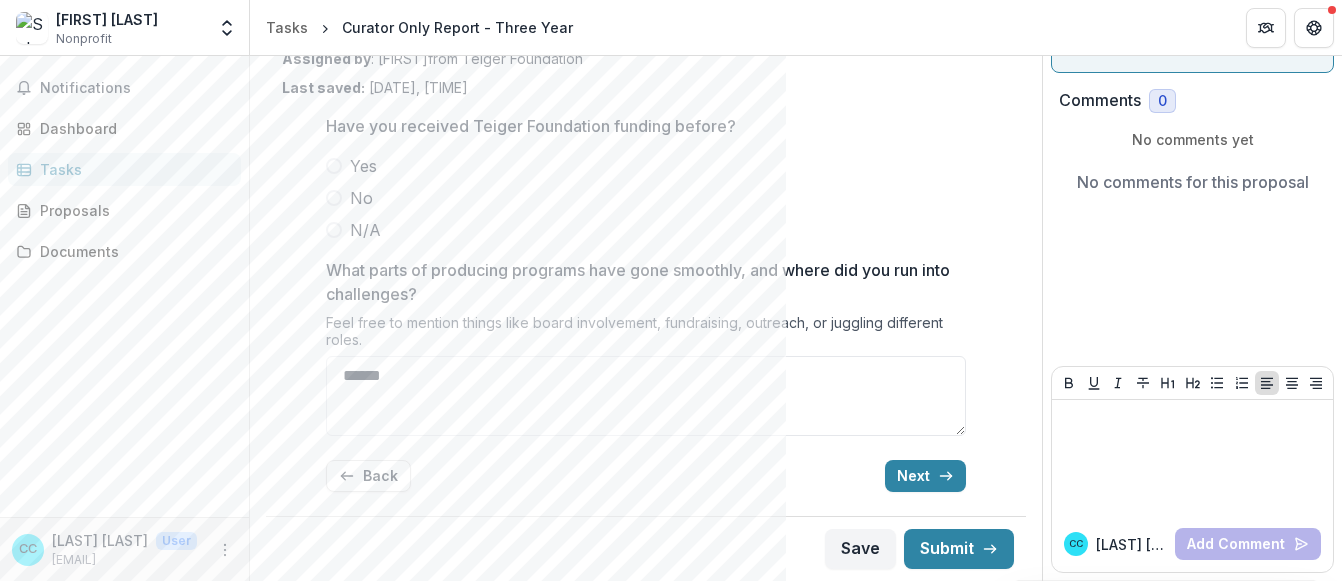 drag, startPoint x: 332, startPoint y: 377, endPoint x: 231, endPoint y: 377, distance: 101 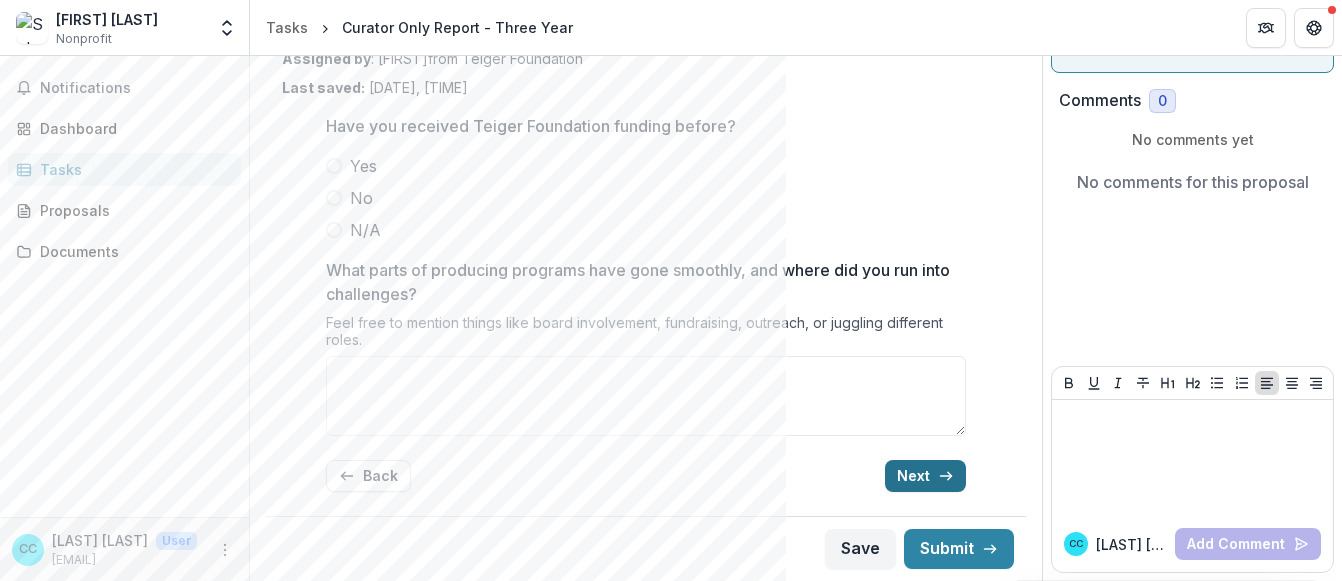 click on "Next" at bounding box center [925, 476] 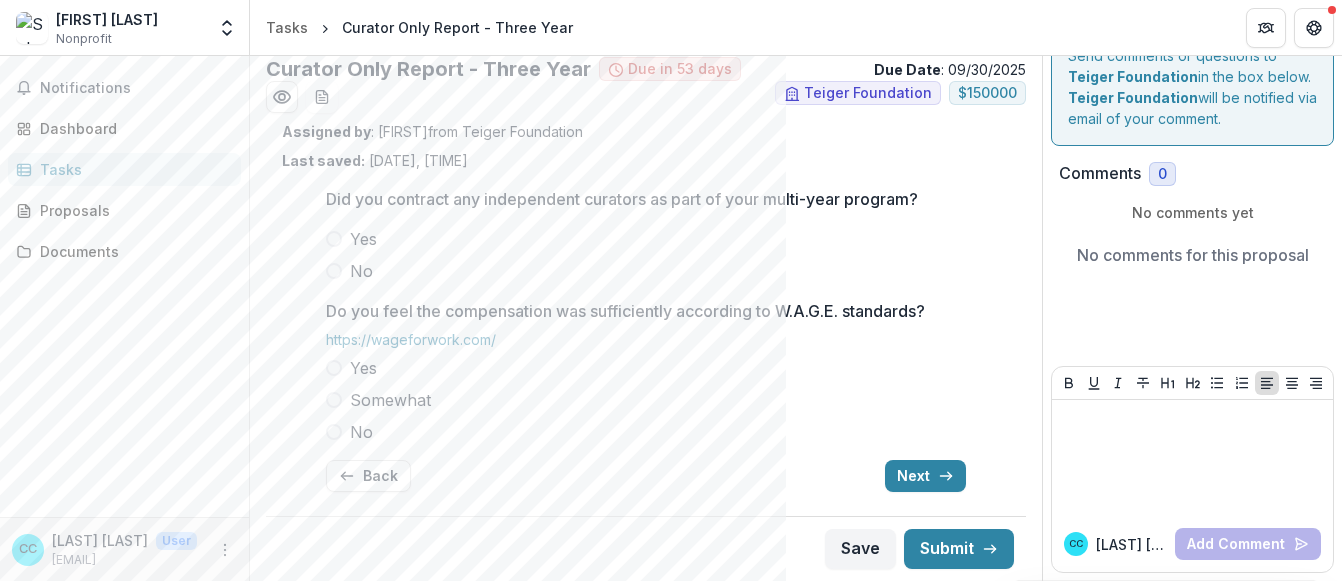 scroll, scrollTop: 36, scrollLeft: 0, axis: vertical 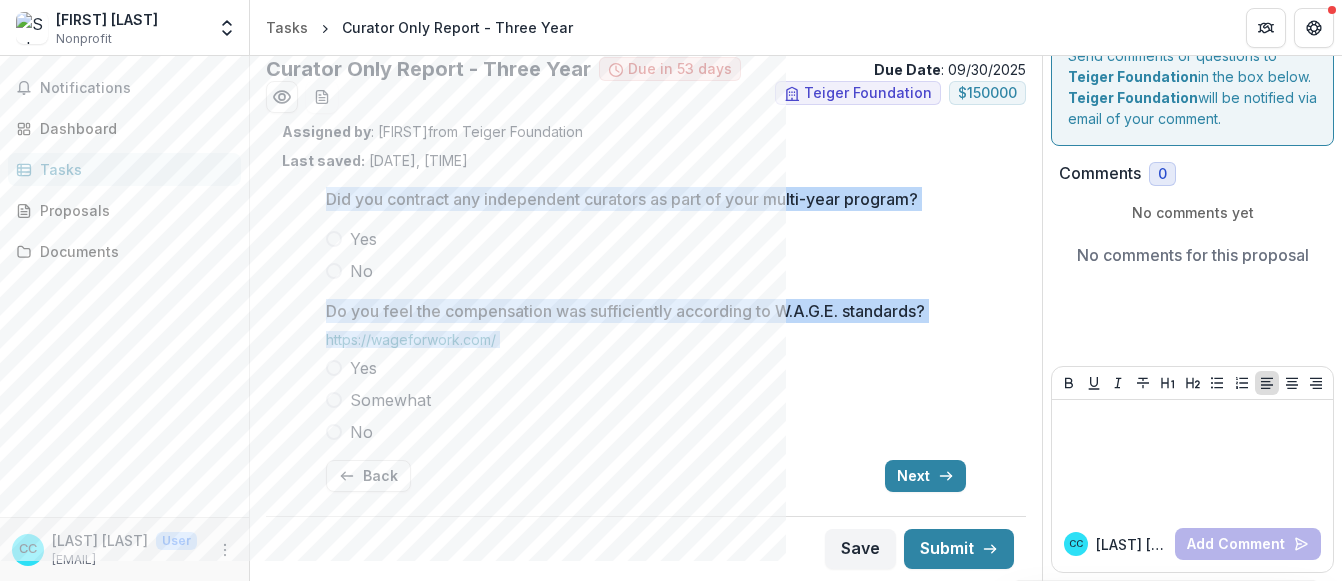 drag, startPoint x: 311, startPoint y: 191, endPoint x: 377, endPoint y: 450, distance: 267.277 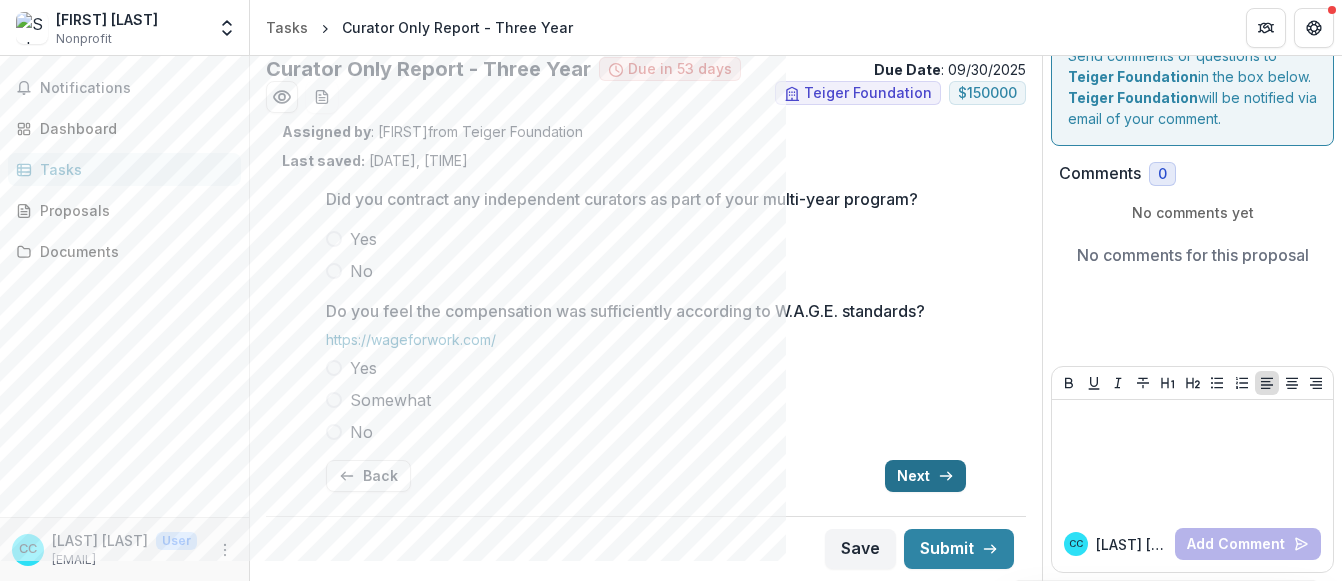 click on "Next" at bounding box center [925, 476] 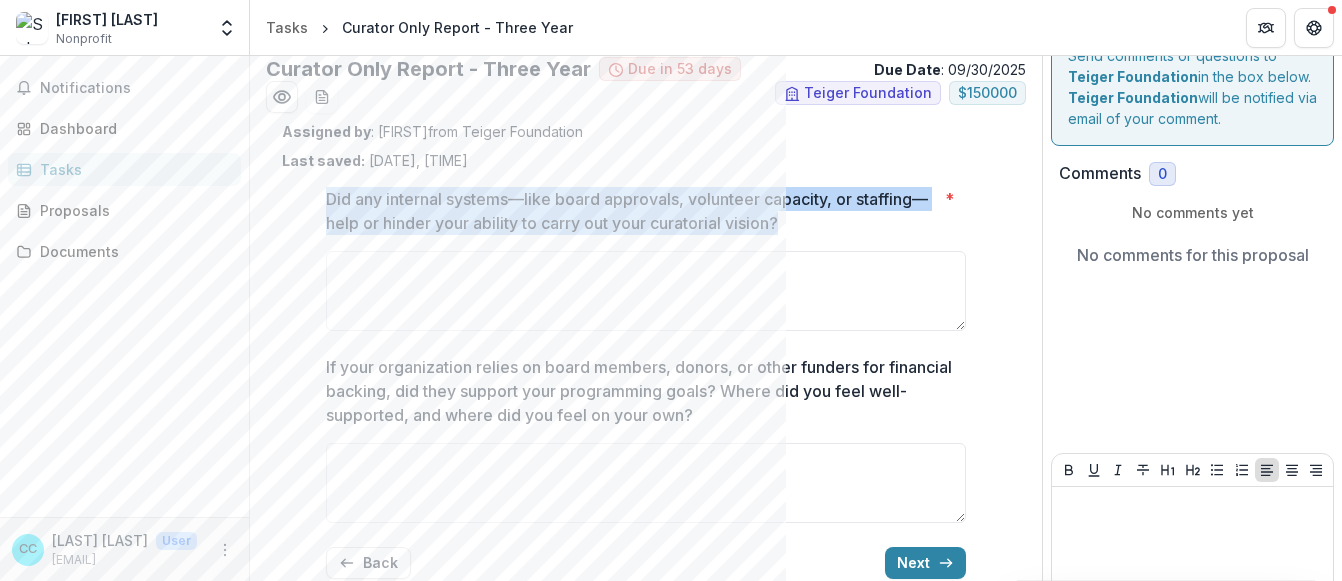 drag, startPoint x: 320, startPoint y: 200, endPoint x: 796, endPoint y: 224, distance: 476.60464 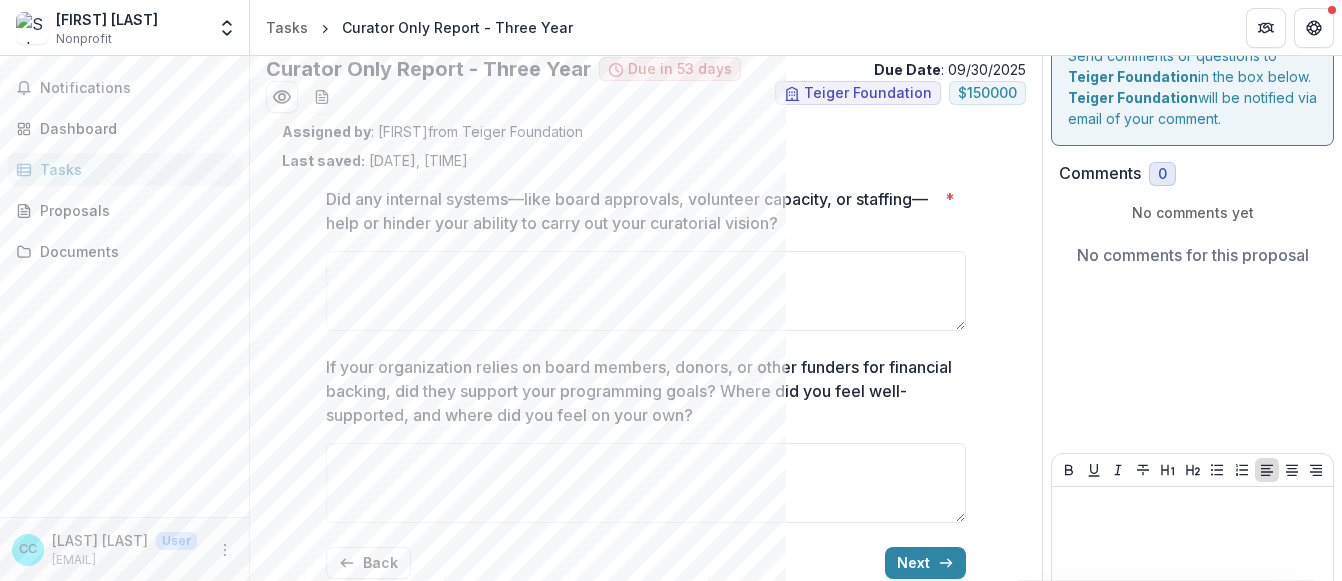 click on "If your organization relies on board members, donors, or other funders for financial backing, did they support your programming goals? Where did you feel well-supported, and where did you feel on your own?" at bounding box center (640, 391) 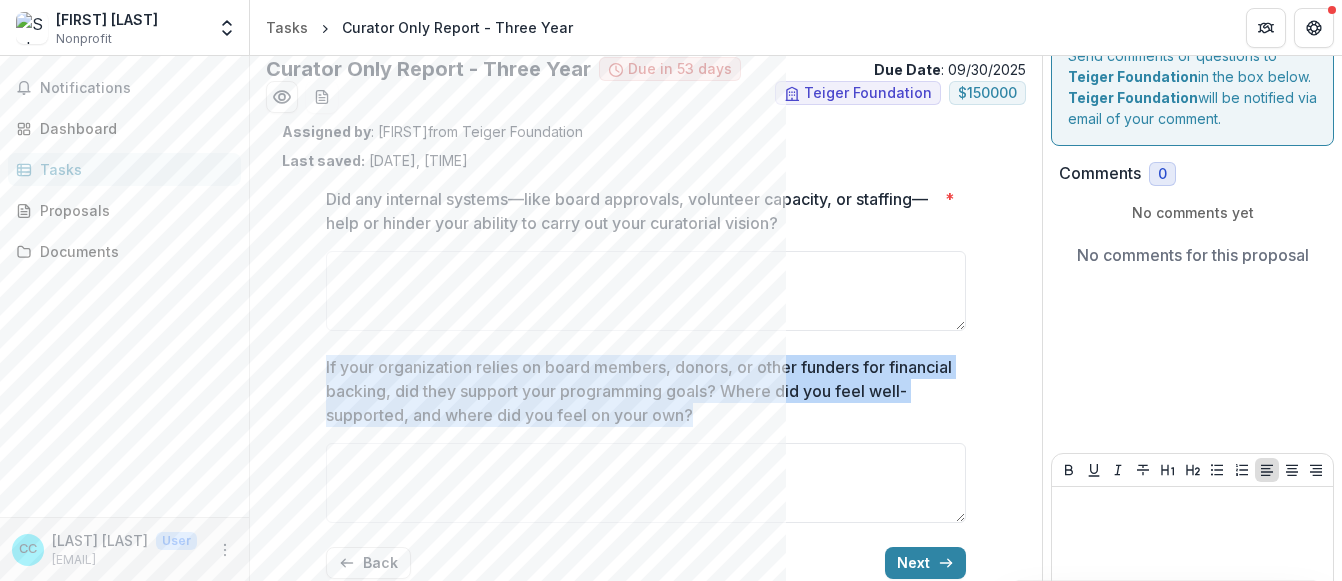 drag, startPoint x: 324, startPoint y: 364, endPoint x: 768, endPoint y: 423, distance: 447.9029 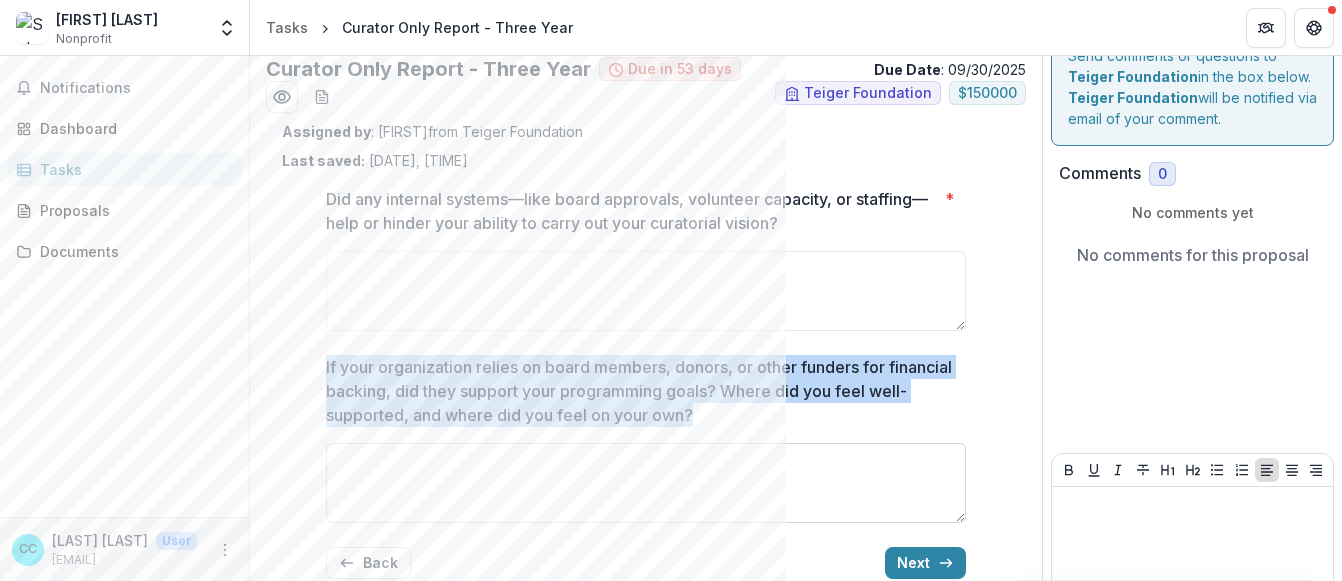 click on "If your organization relies on board members, donors, or other funders for financial backing, did they support your programming goals? Where did you feel well-supported, and where did you feel on your own?" at bounding box center (646, 483) 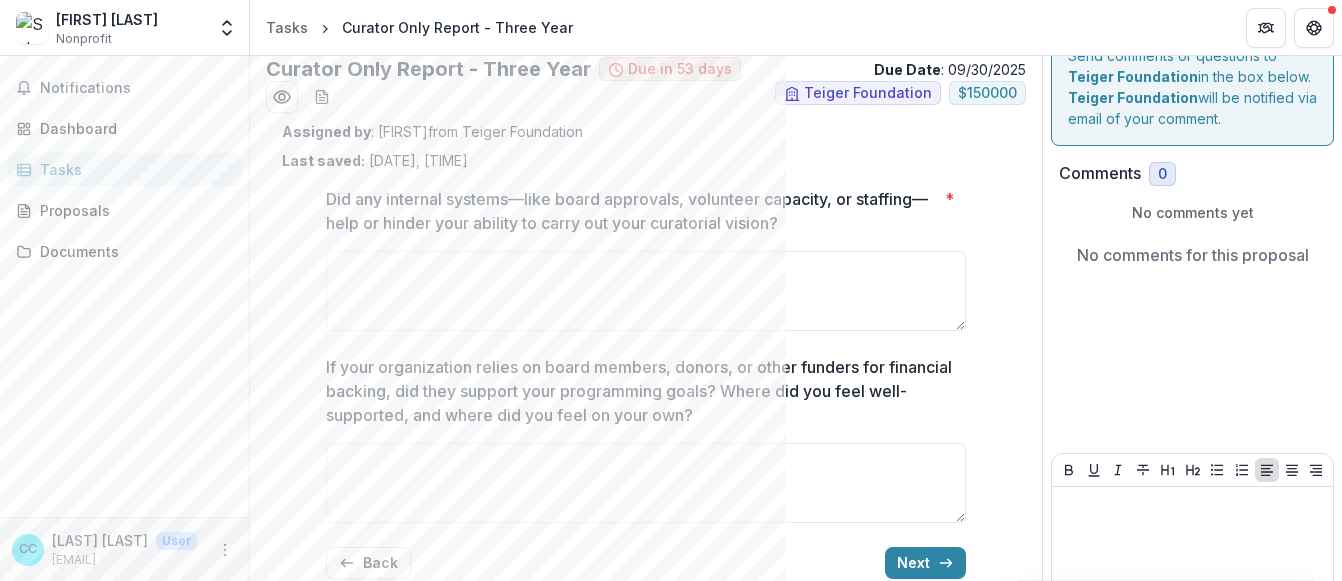 scroll, scrollTop: 123, scrollLeft: 0, axis: vertical 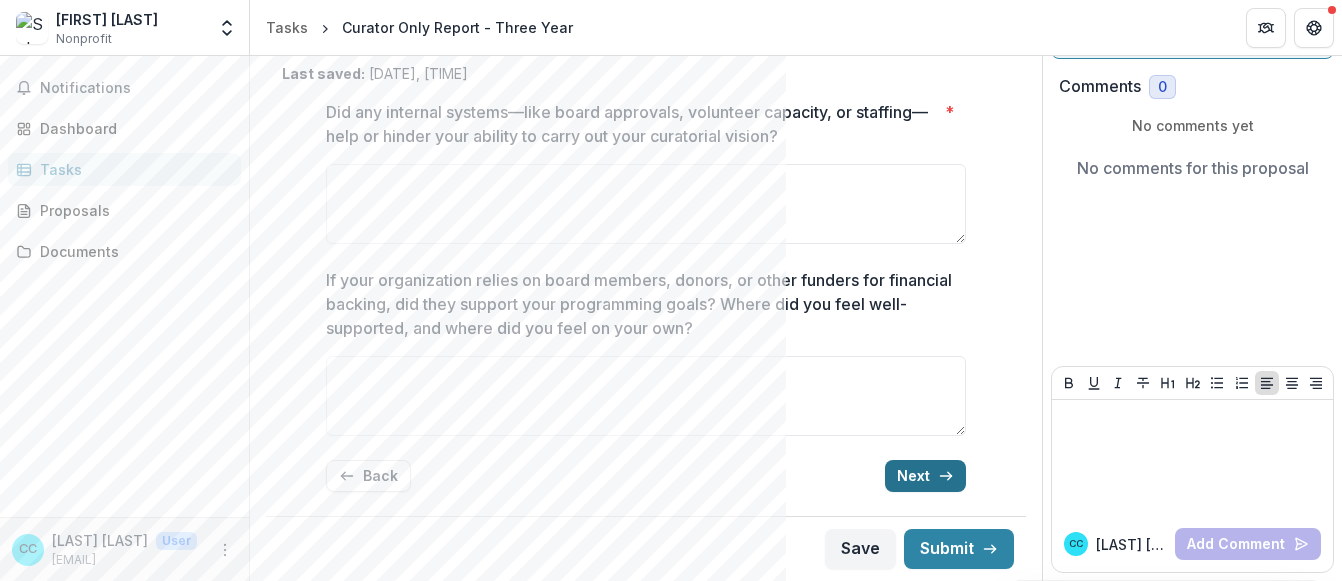 click on "Next" at bounding box center (925, 476) 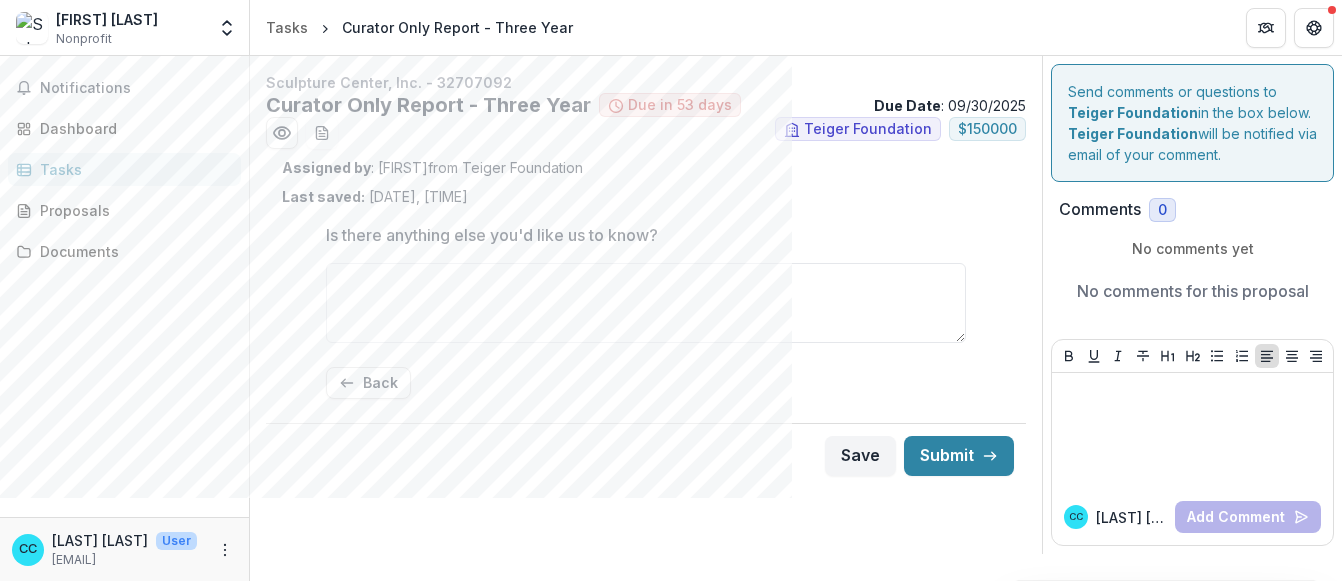 scroll, scrollTop: 0, scrollLeft: 0, axis: both 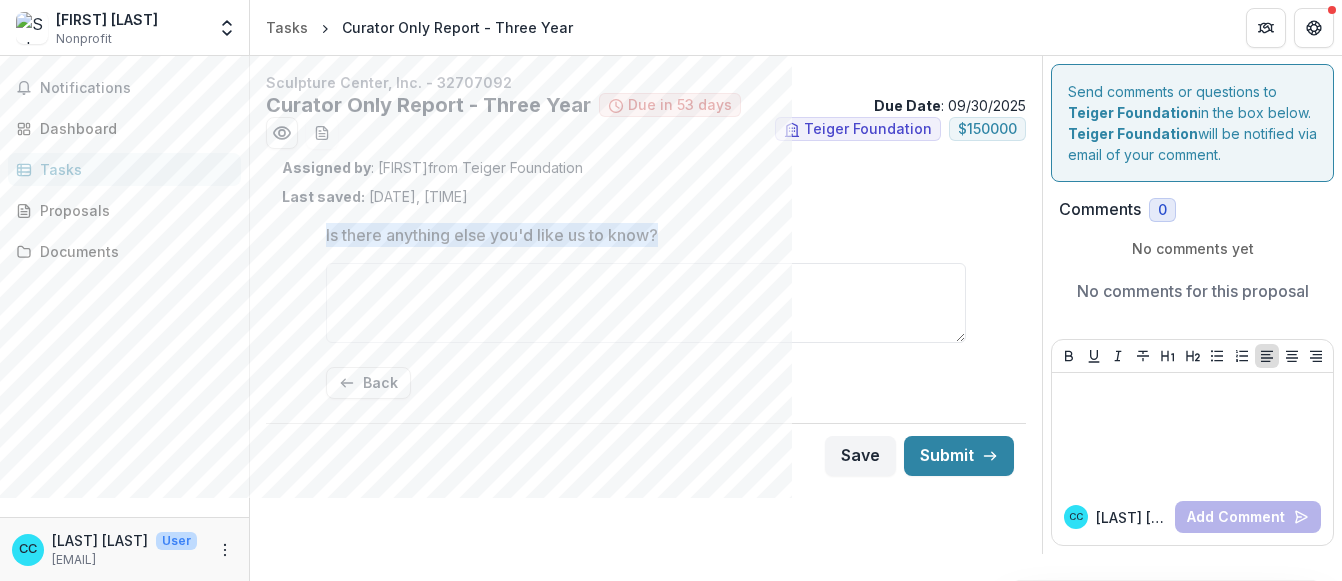 drag, startPoint x: 328, startPoint y: 237, endPoint x: 678, endPoint y: 247, distance: 350.14282 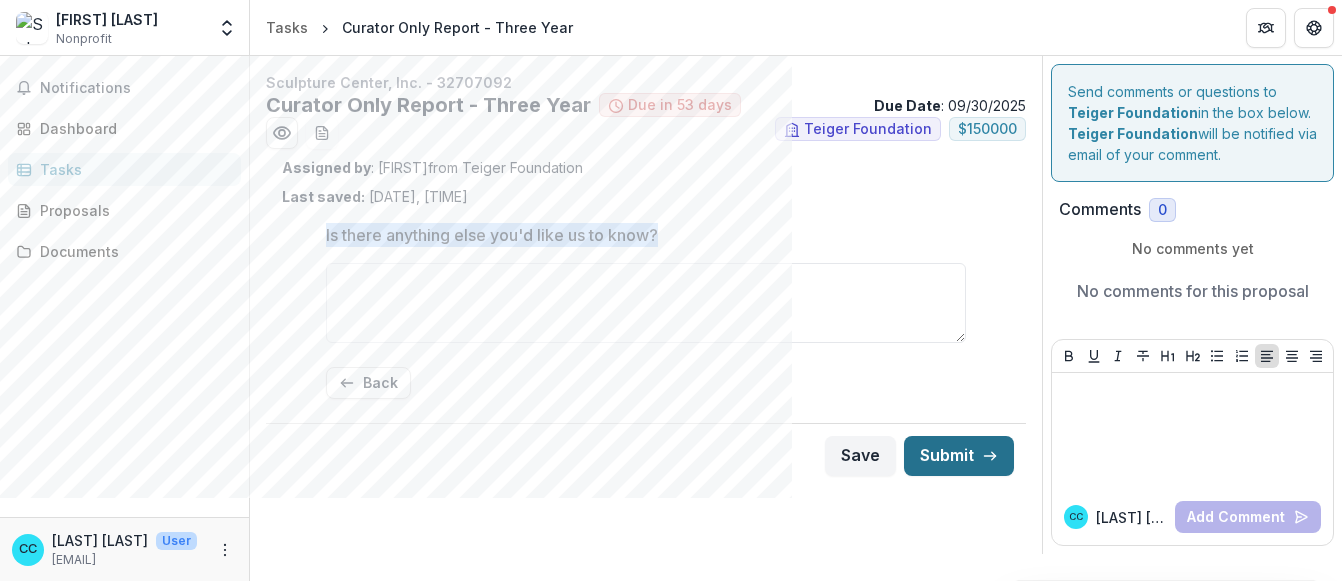 copy on "Is there anything else you'd like us to know?" 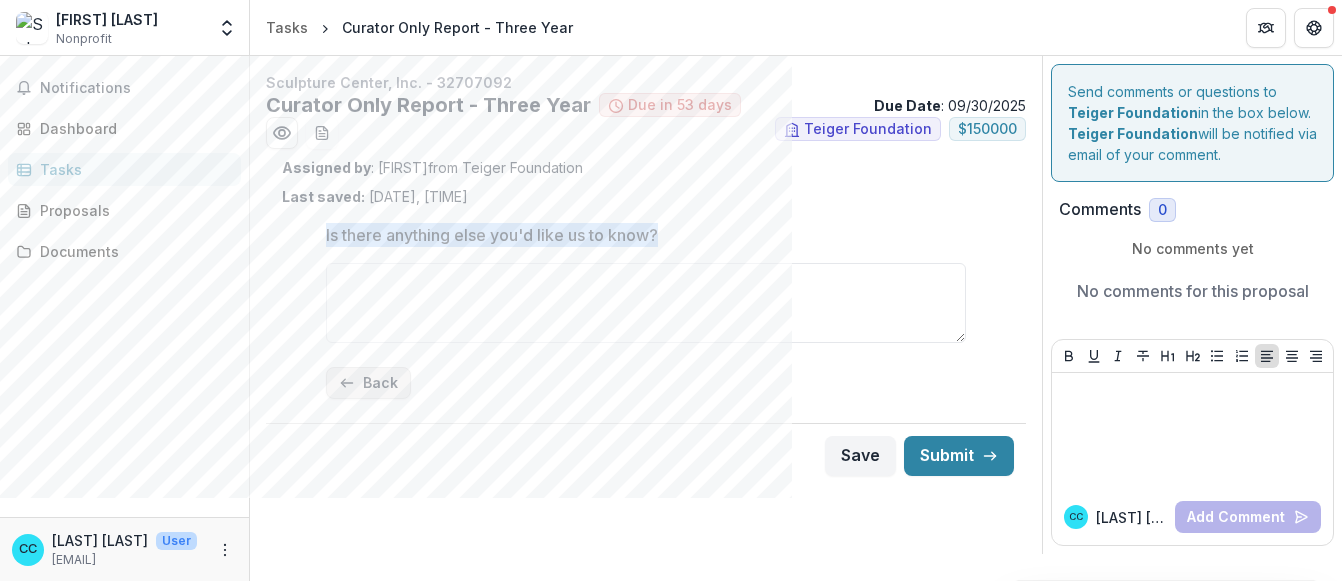 click on "Back" at bounding box center [368, 383] 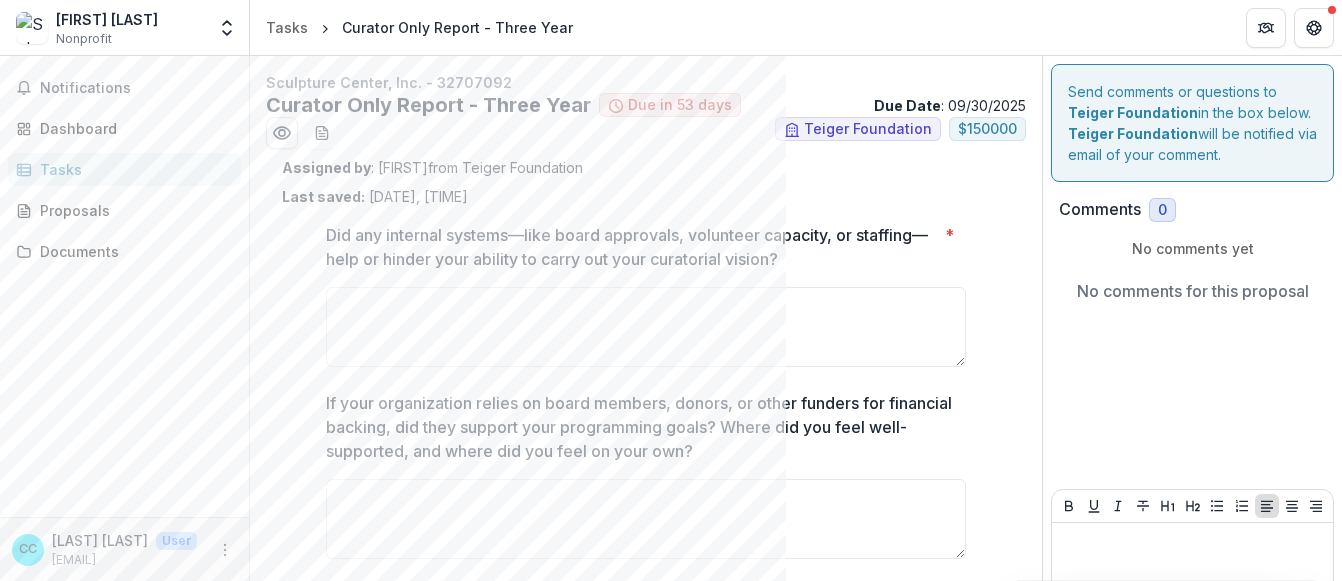 scroll, scrollTop: 123, scrollLeft: 0, axis: vertical 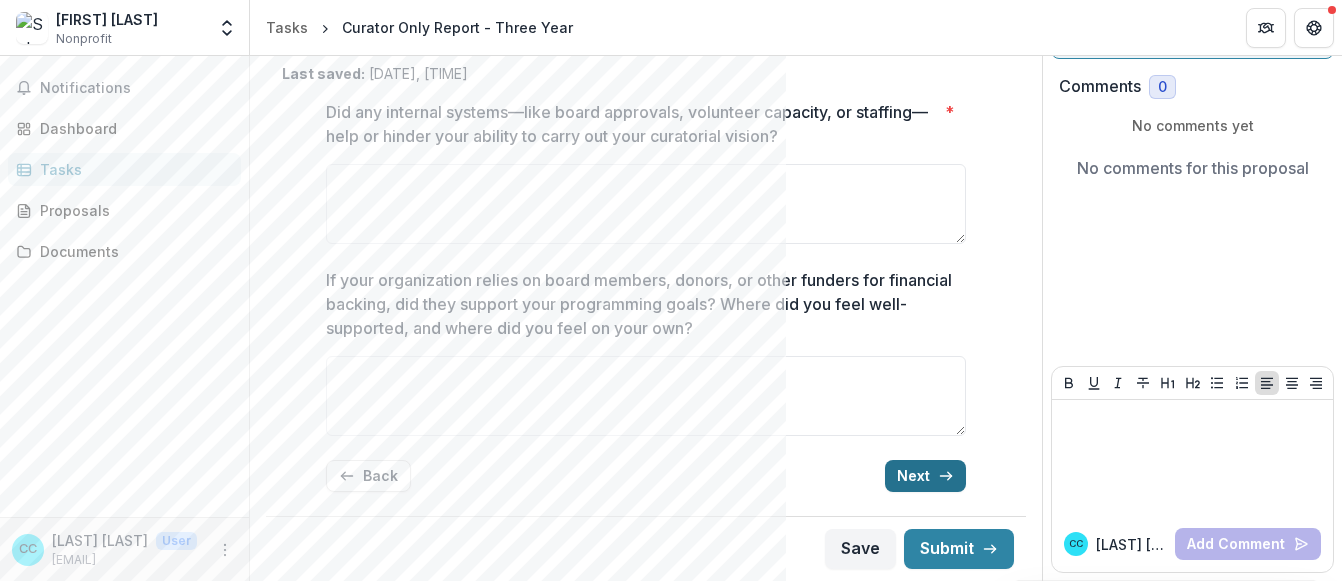 click on "Next" at bounding box center [925, 476] 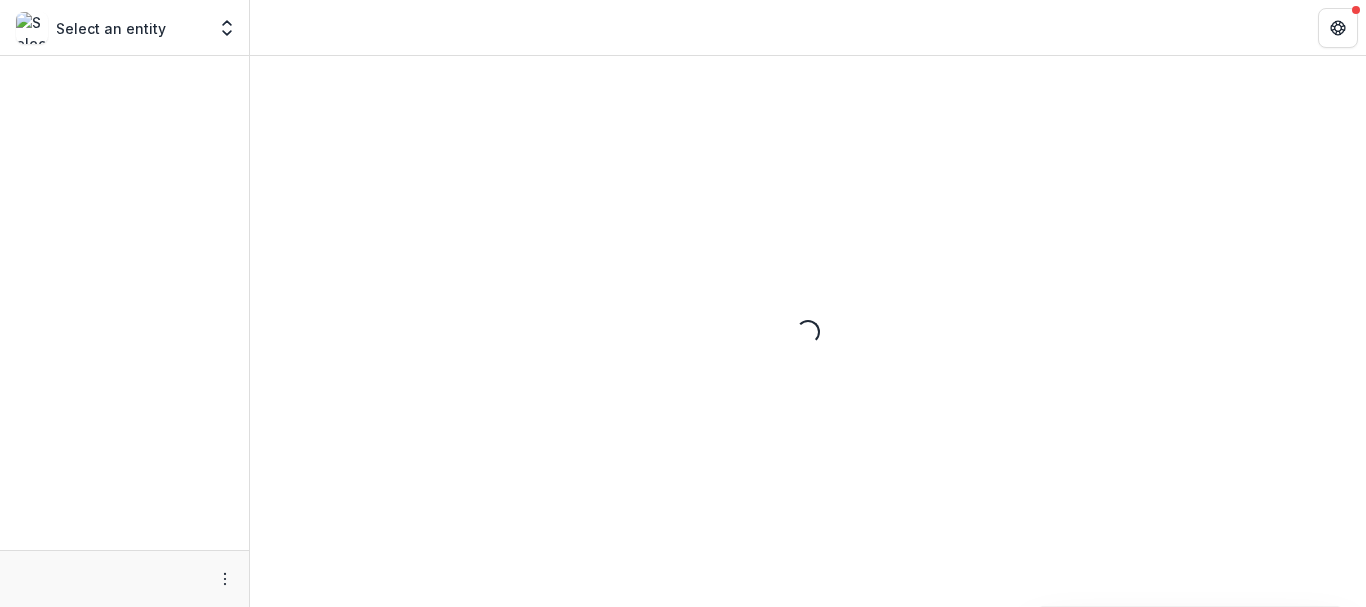 scroll, scrollTop: 0, scrollLeft: 0, axis: both 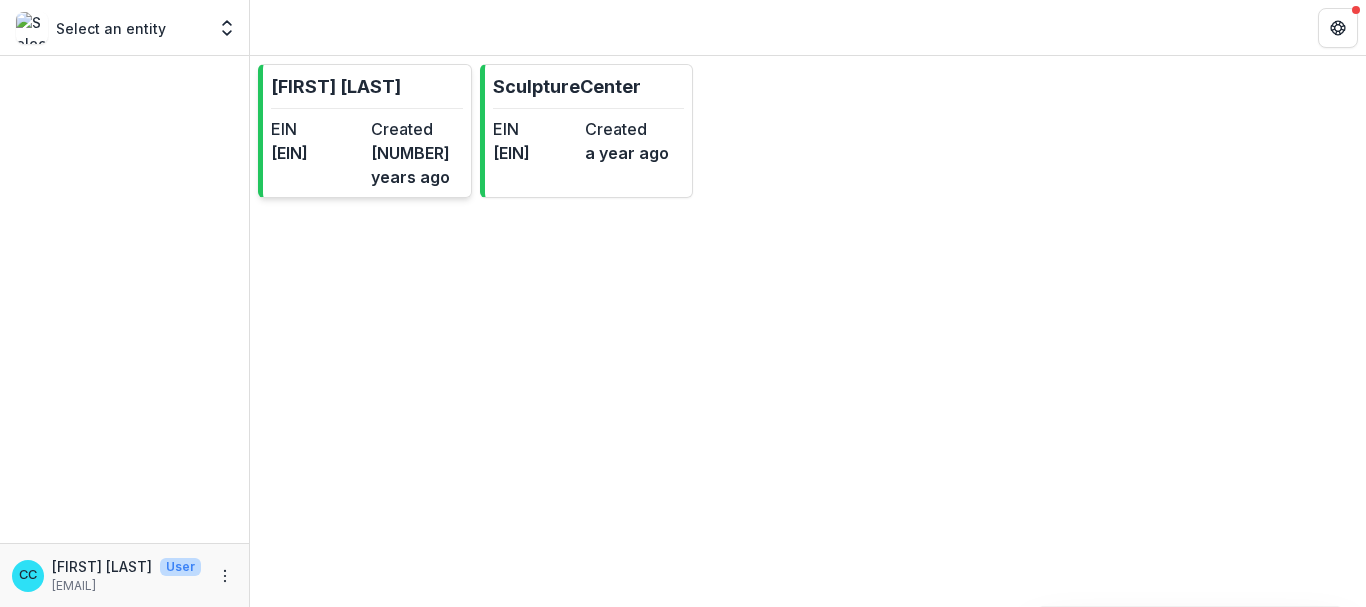 click on "[FIRST] [LAST] EIN [EIN] Created [NUMBER] years ago" at bounding box center [365, 131] 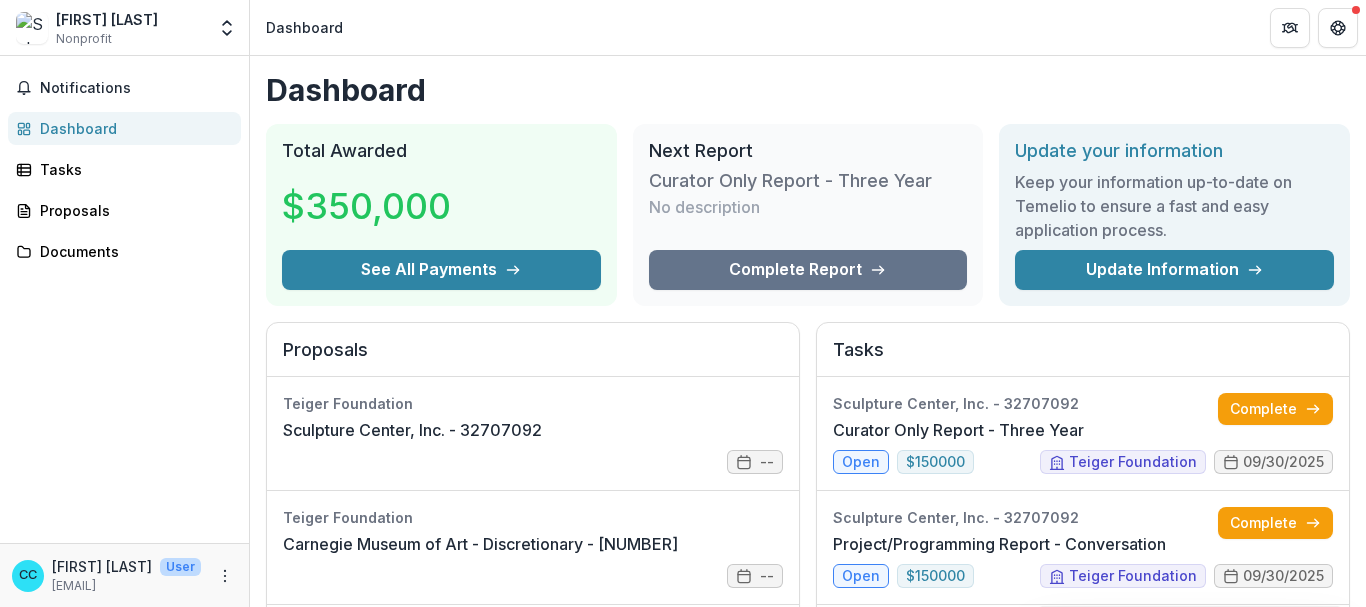 scroll, scrollTop: 300, scrollLeft: 0, axis: vertical 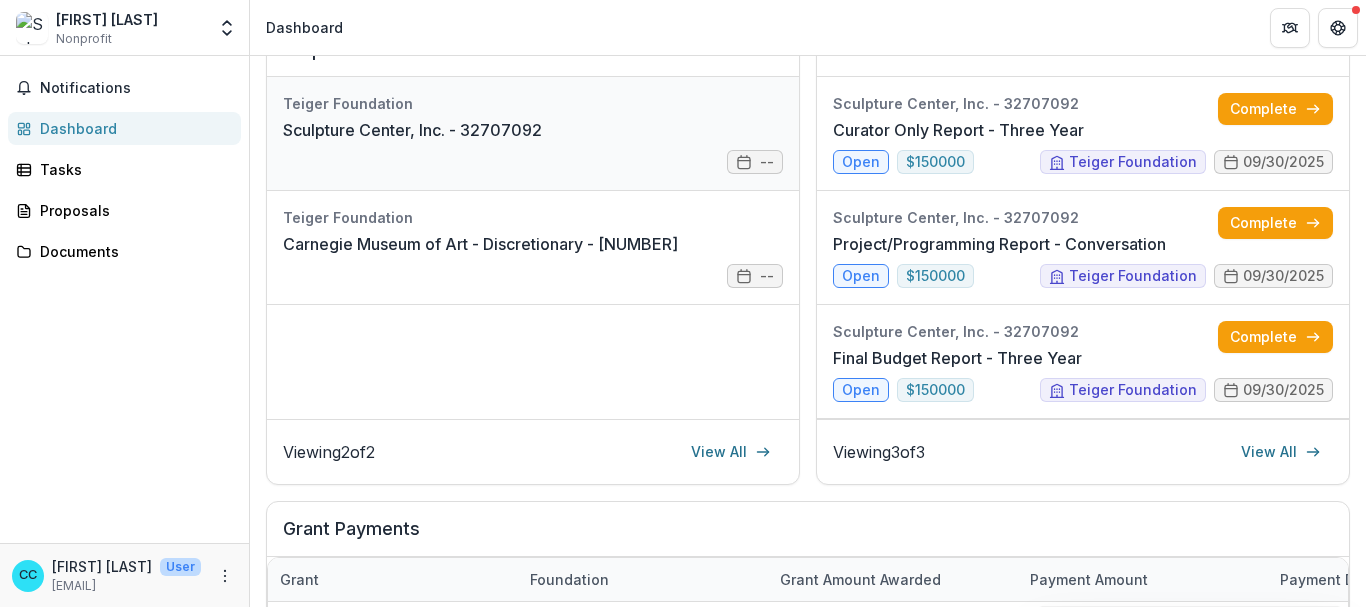 click on "Sculpture Center, Inc. - 32707092" at bounding box center [412, 130] 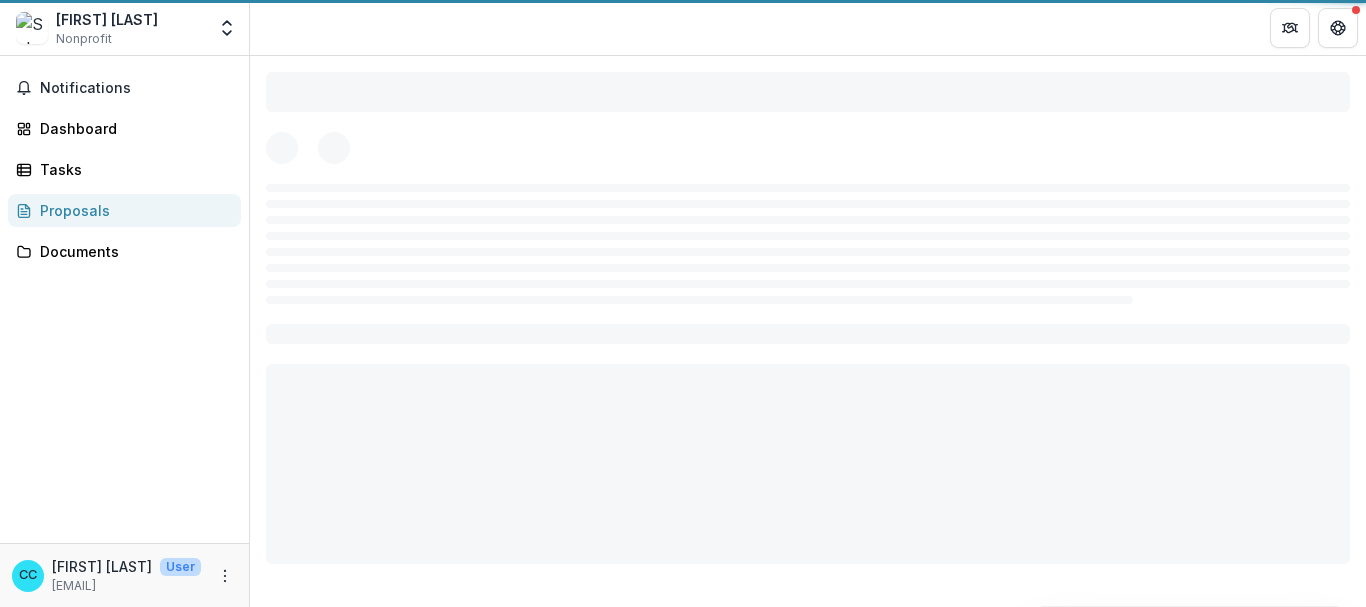 scroll, scrollTop: 0, scrollLeft: 0, axis: both 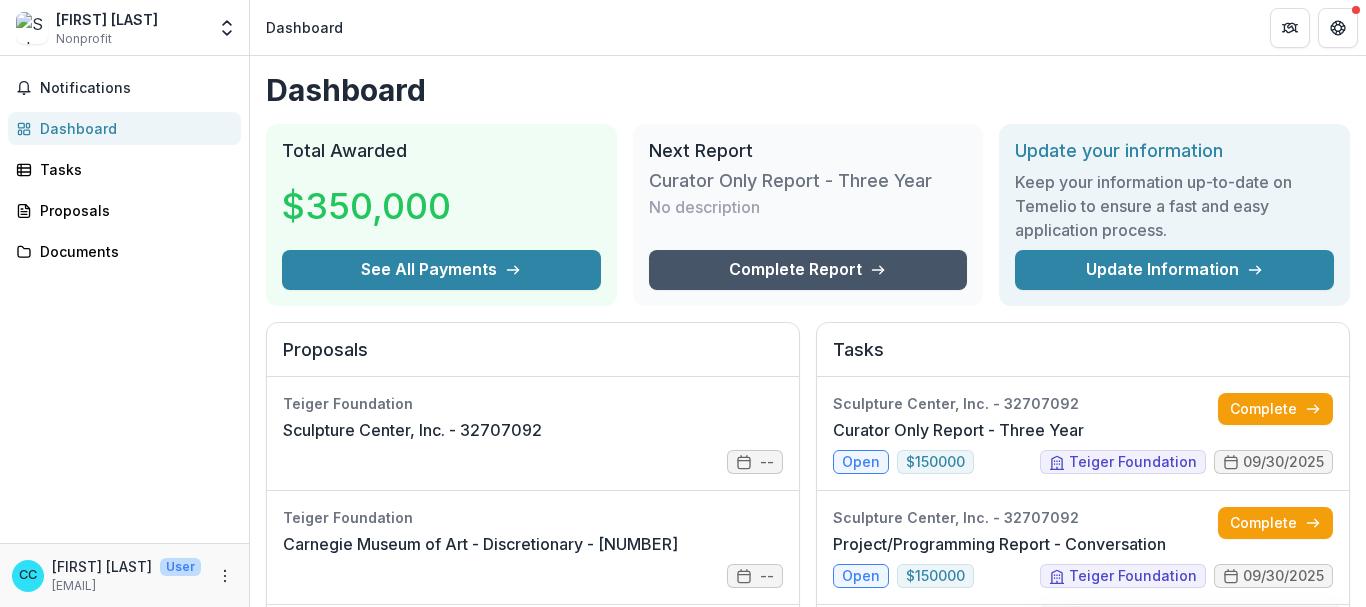 click on "Complete Report" at bounding box center (808, 270) 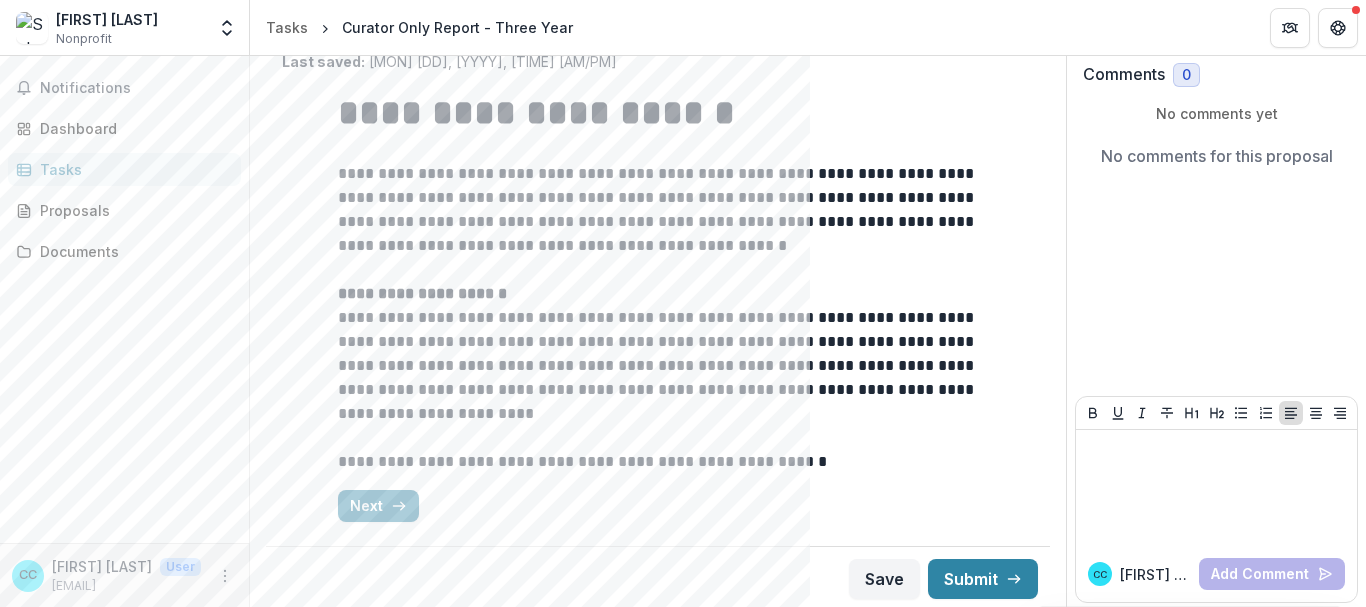 scroll, scrollTop: 139, scrollLeft: 0, axis: vertical 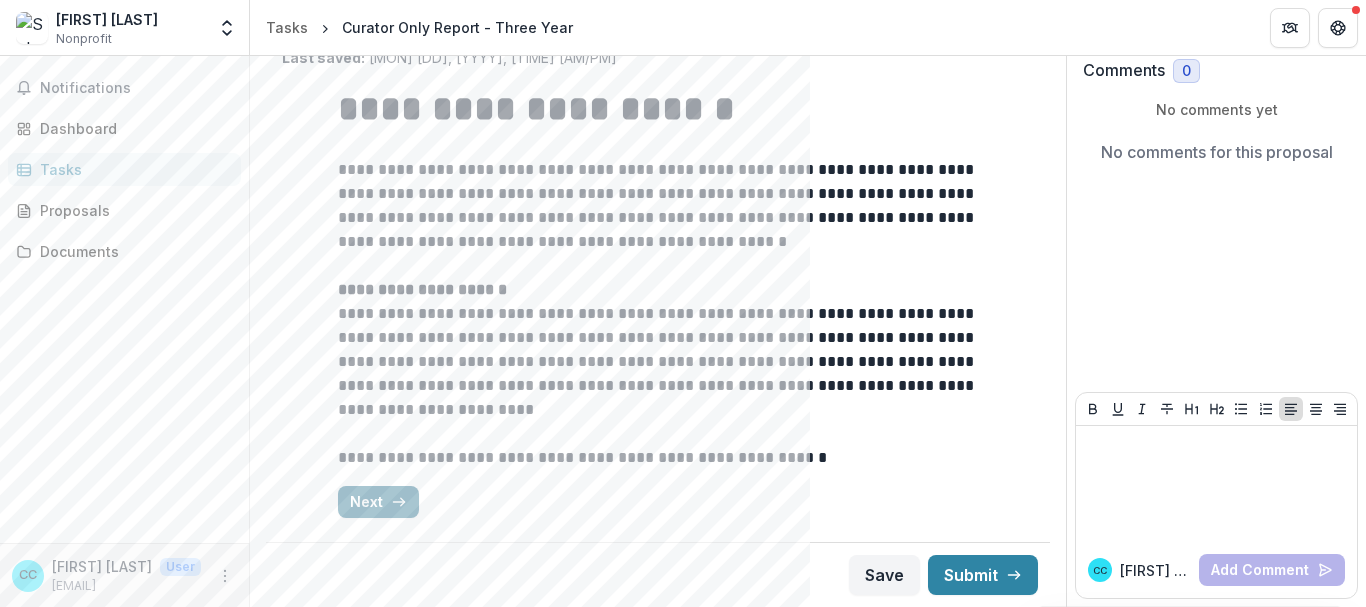 click on "Next" at bounding box center [378, 502] 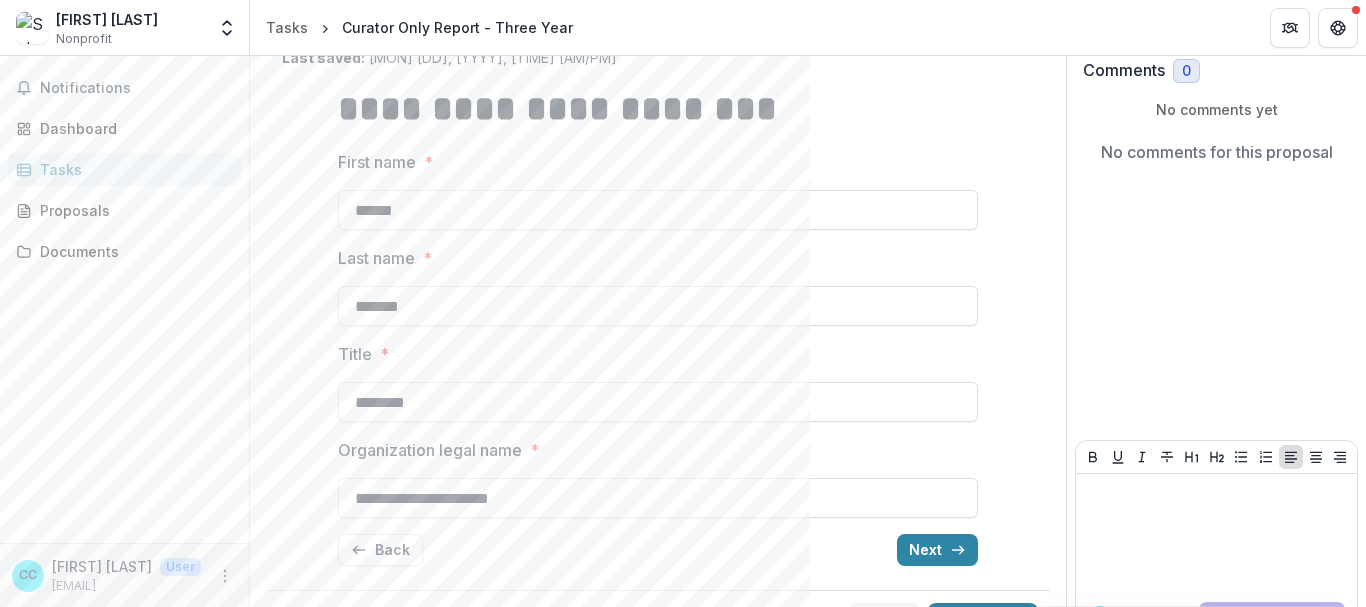 scroll, scrollTop: 0, scrollLeft: 0, axis: both 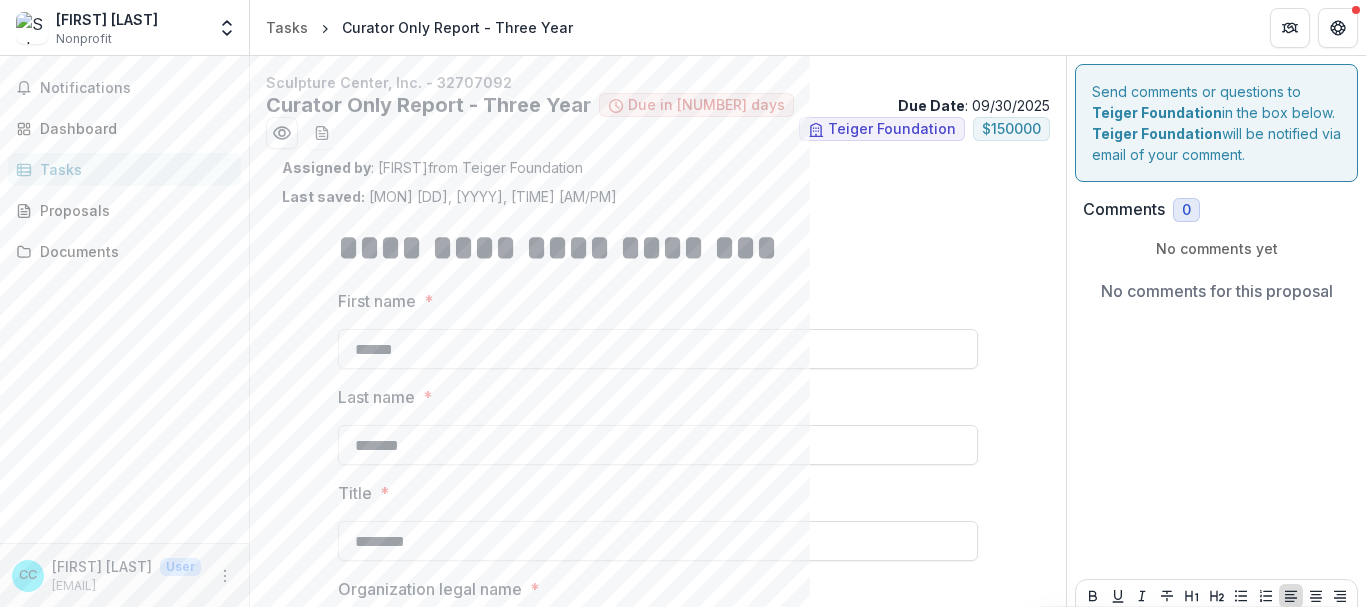 click on "[FIRST] [LAST] Nonprofit" at bounding box center (110, 28) 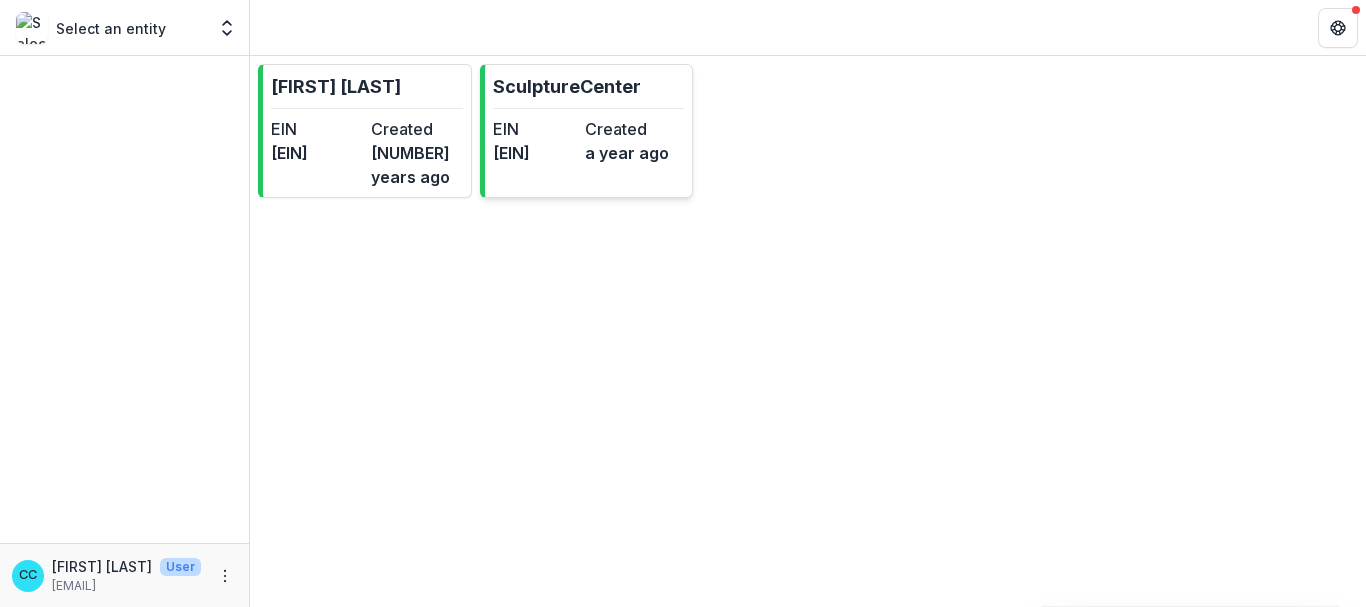 click on "EIN" at bounding box center (535, 129) 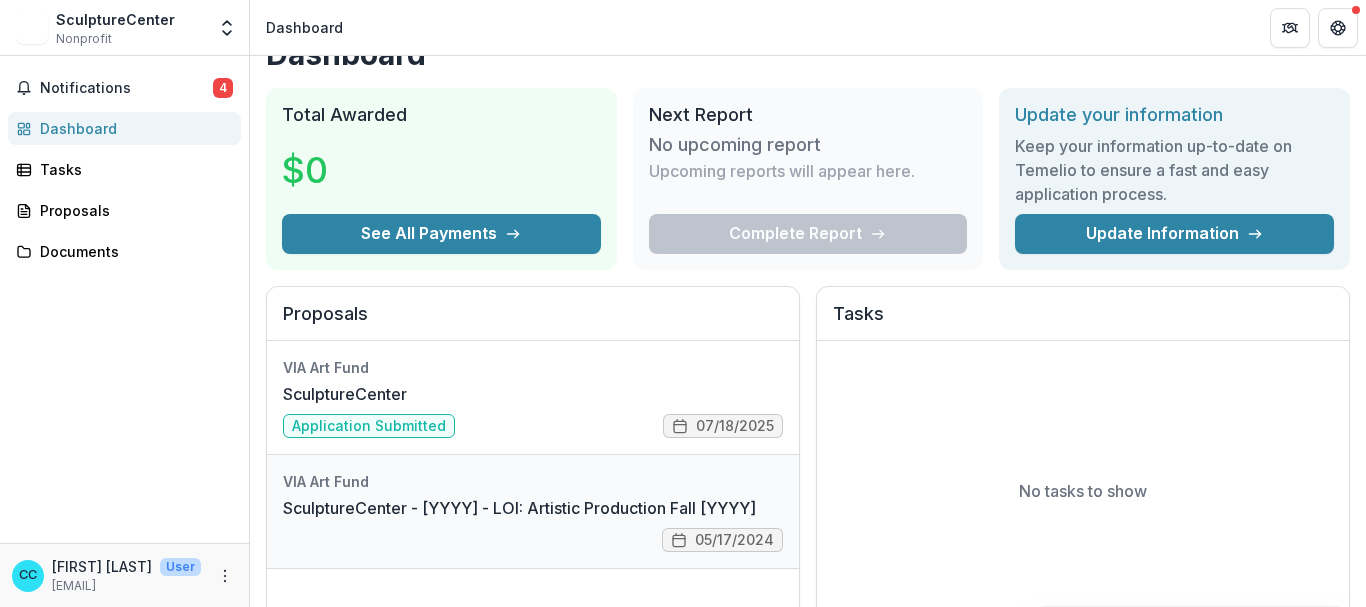 scroll, scrollTop: 0, scrollLeft: 0, axis: both 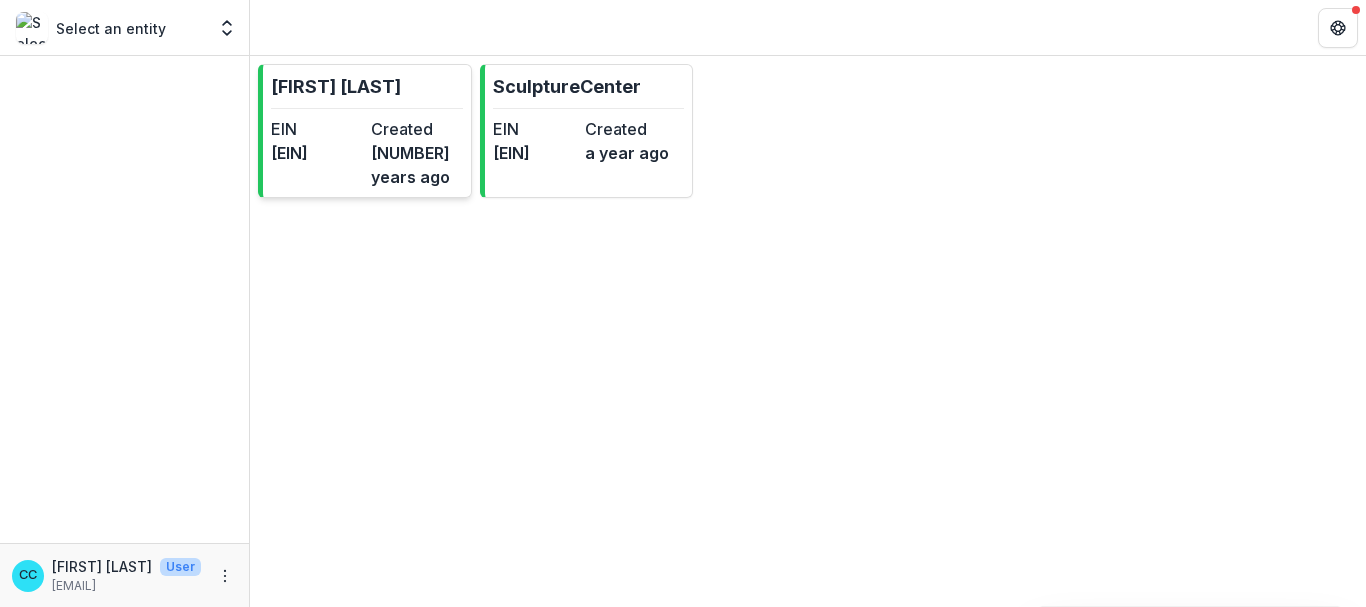 click on "Created" at bounding box center [417, 129] 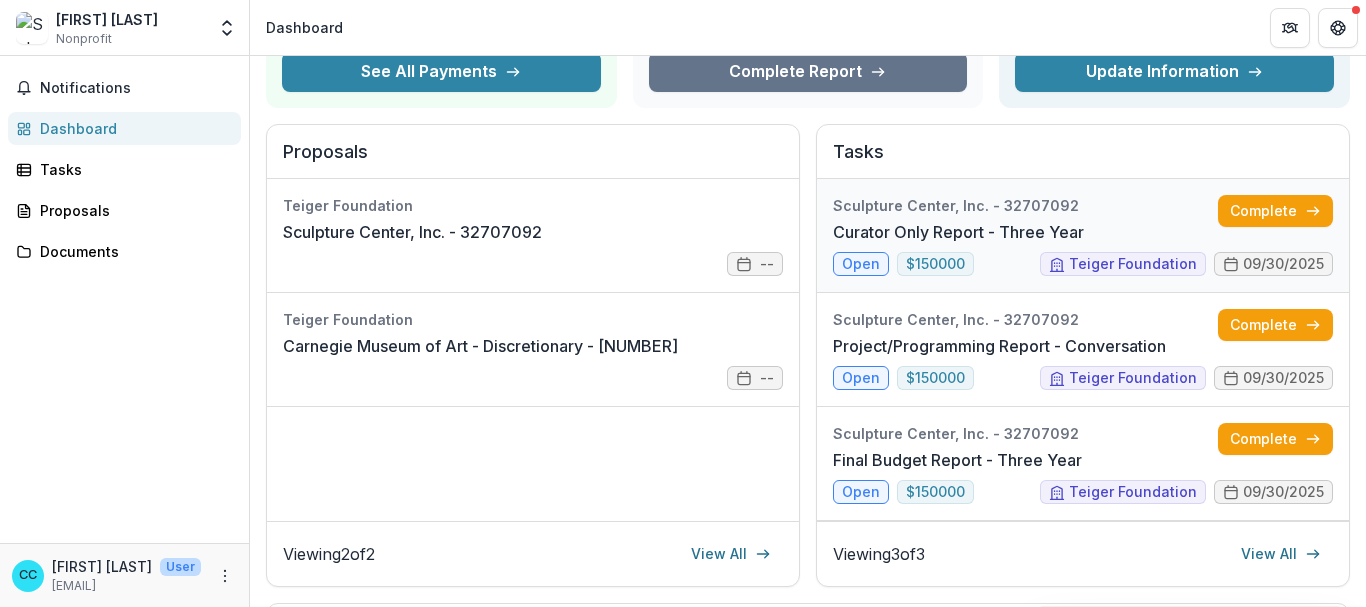 scroll, scrollTop: 200, scrollLeft: 0, axis: vertical 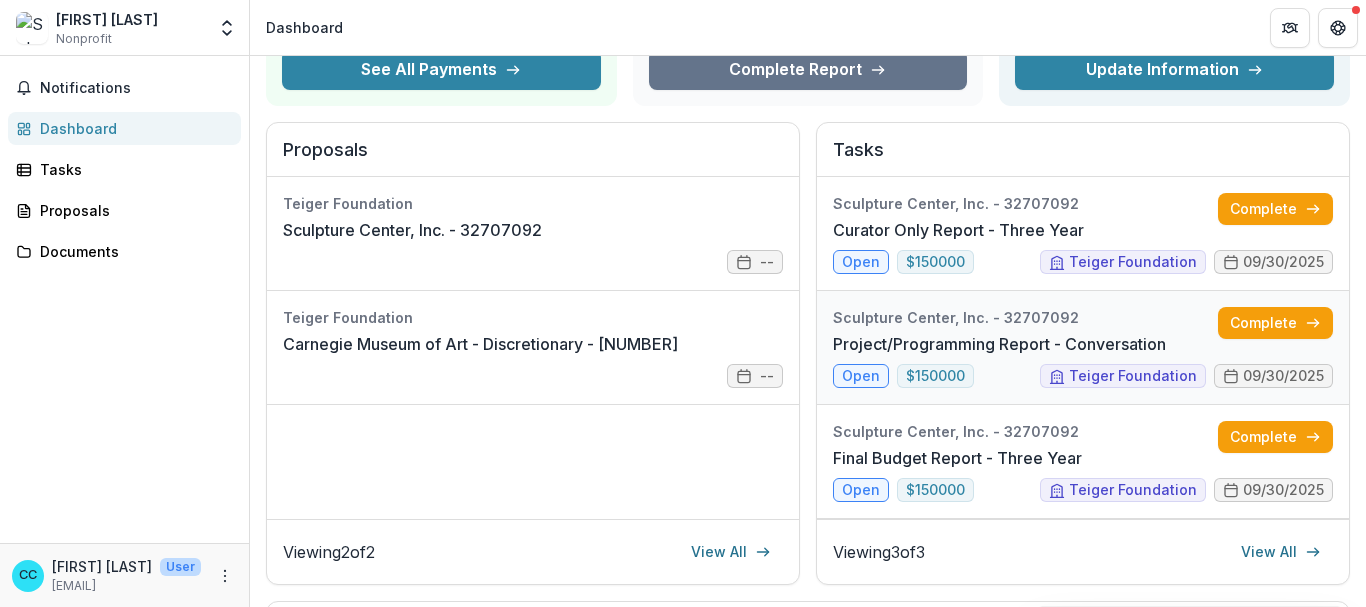 click on "Project/Programming Report - Conversation" at bounding box center (999, 344) 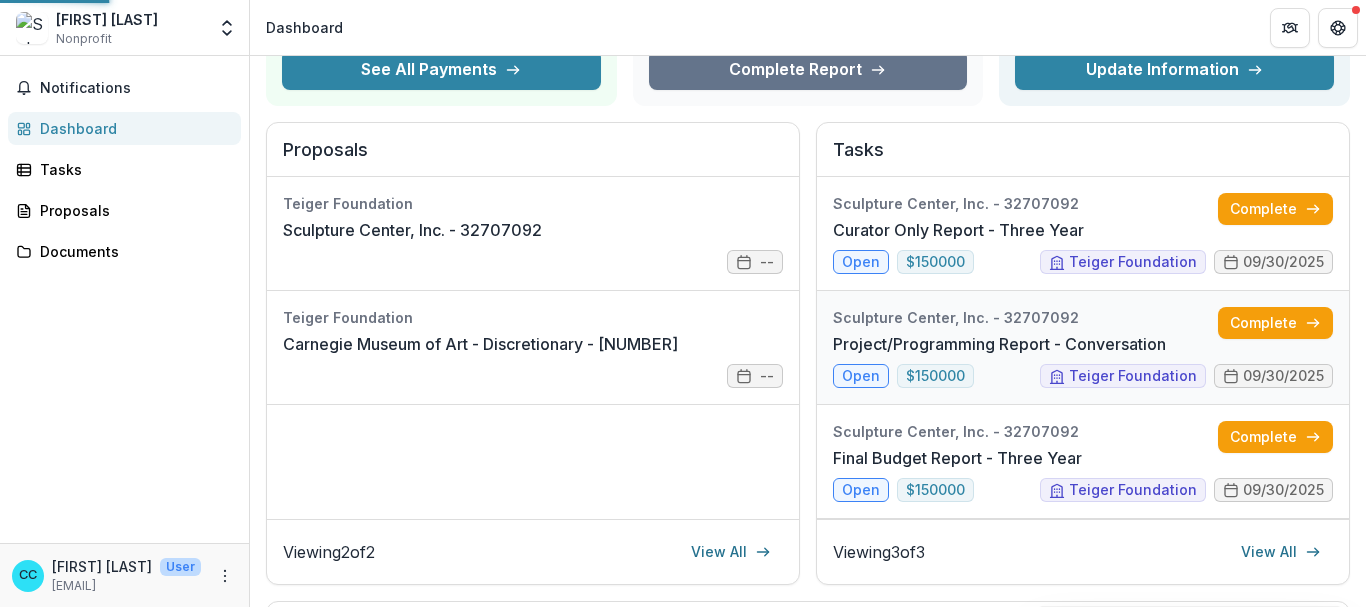 scroll, scrollTop: 0, scrollLeft: 0, axis: both 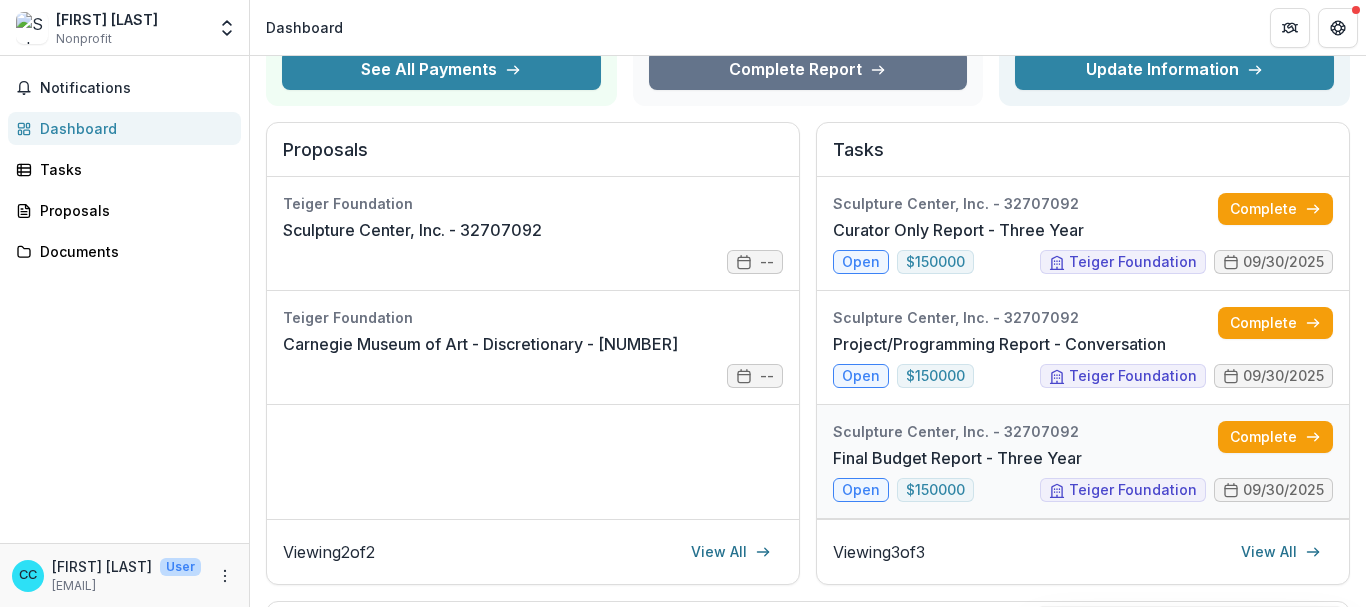 click on "Final Budget Report - Three Year" at bounding box center [957, 458] 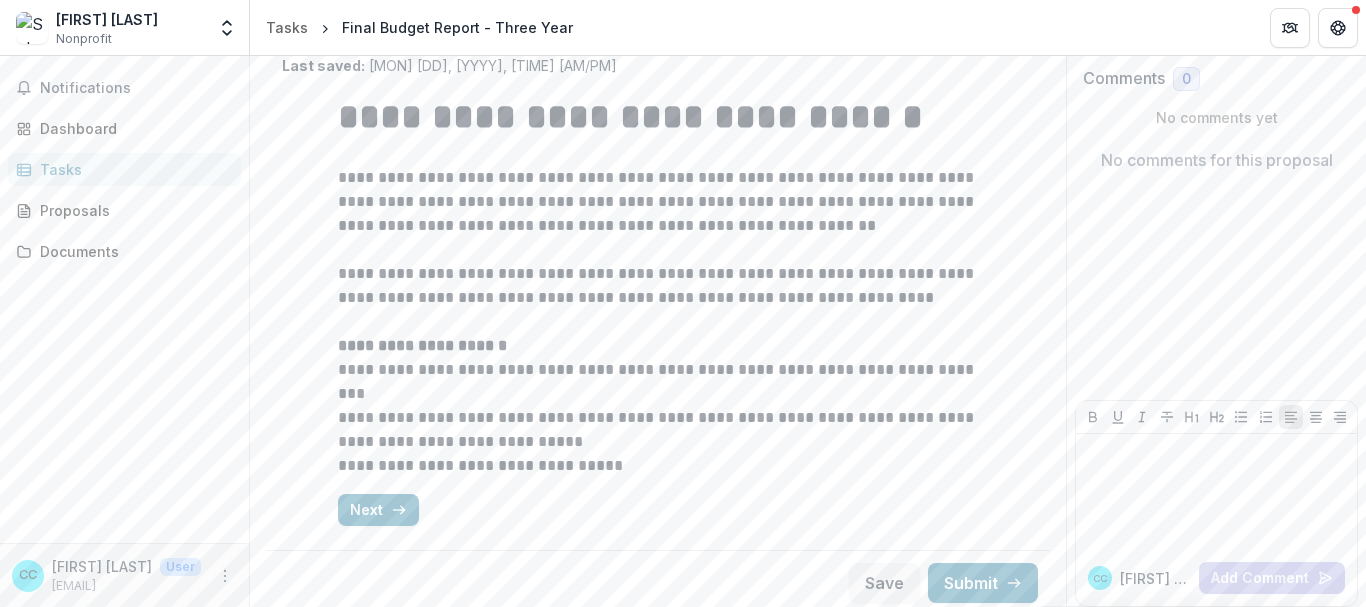 scroll, scrollTop: 139, scrollLeft: 0, axis: vertical 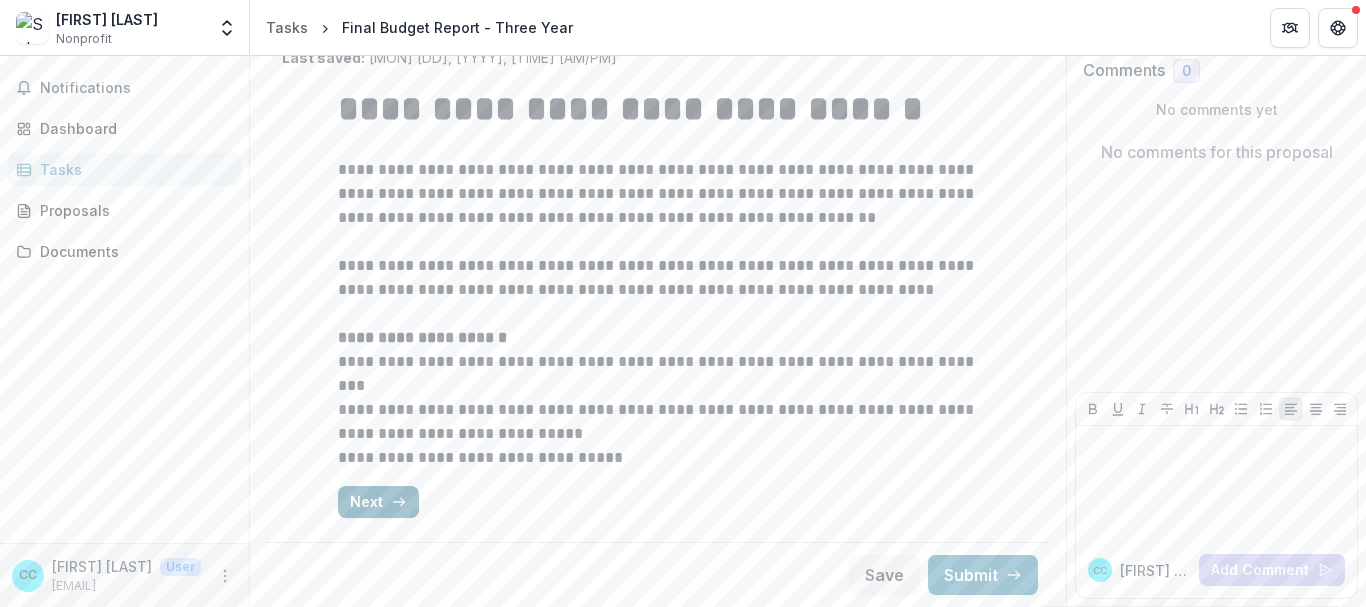 click 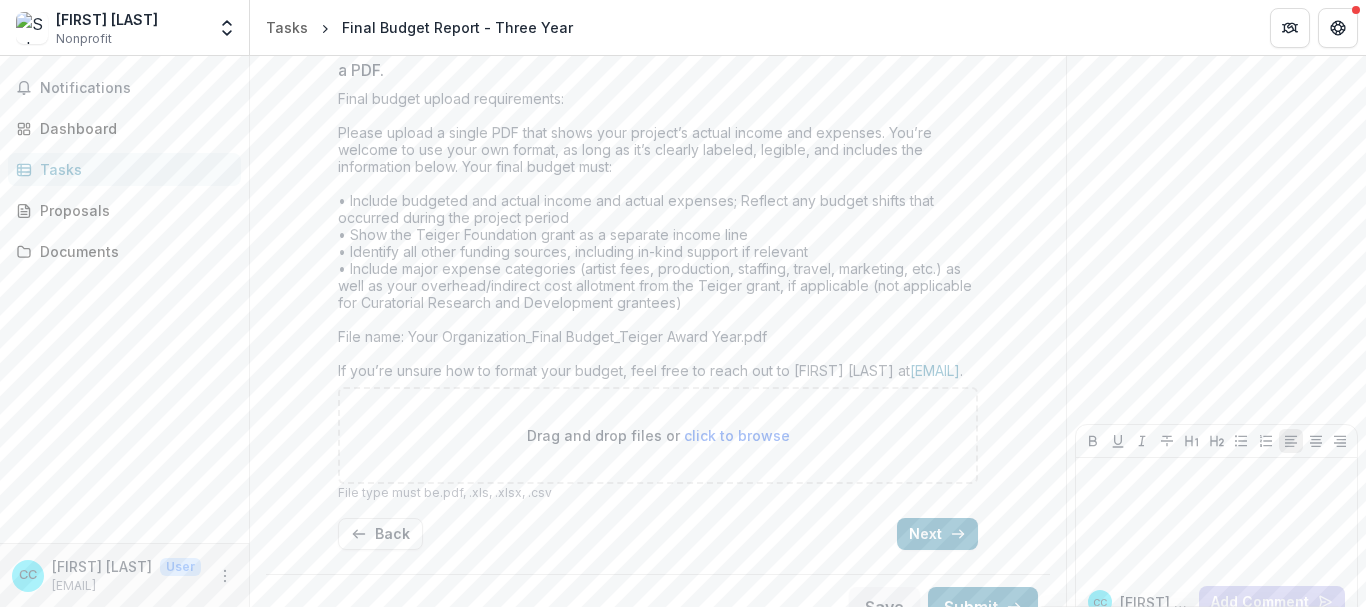 scroll, scrollTop: 688, scrollLeft: 0, axis: vertical 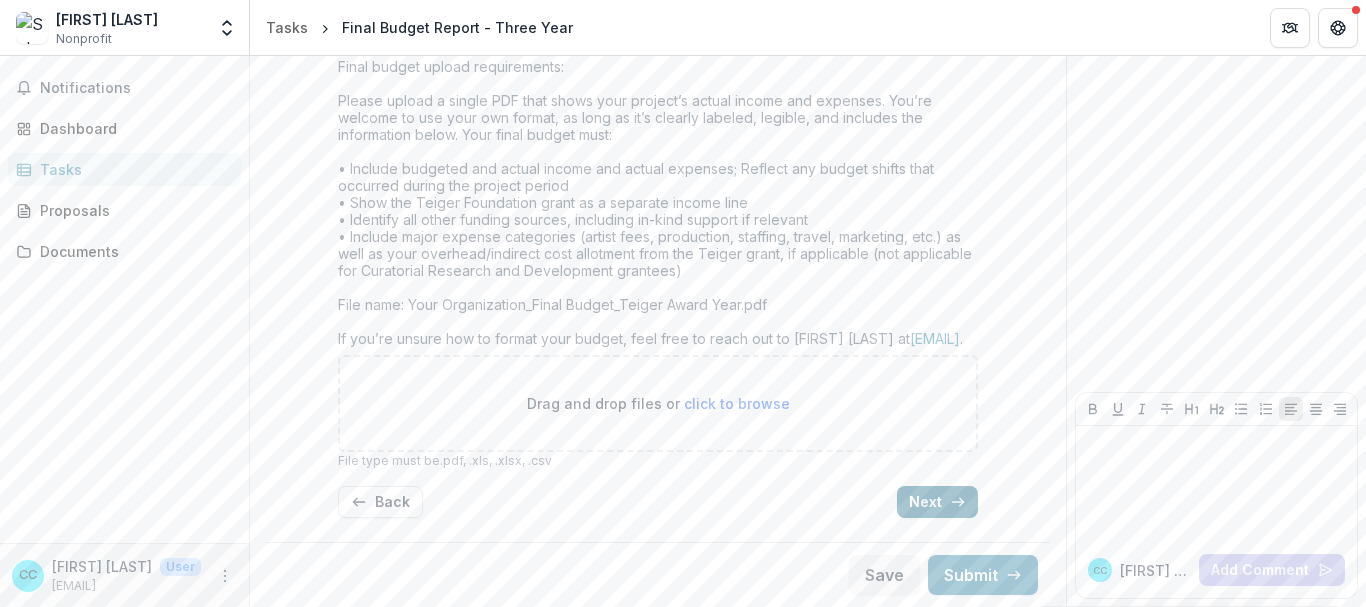 click on "Next" at bounding box center (937, 502) 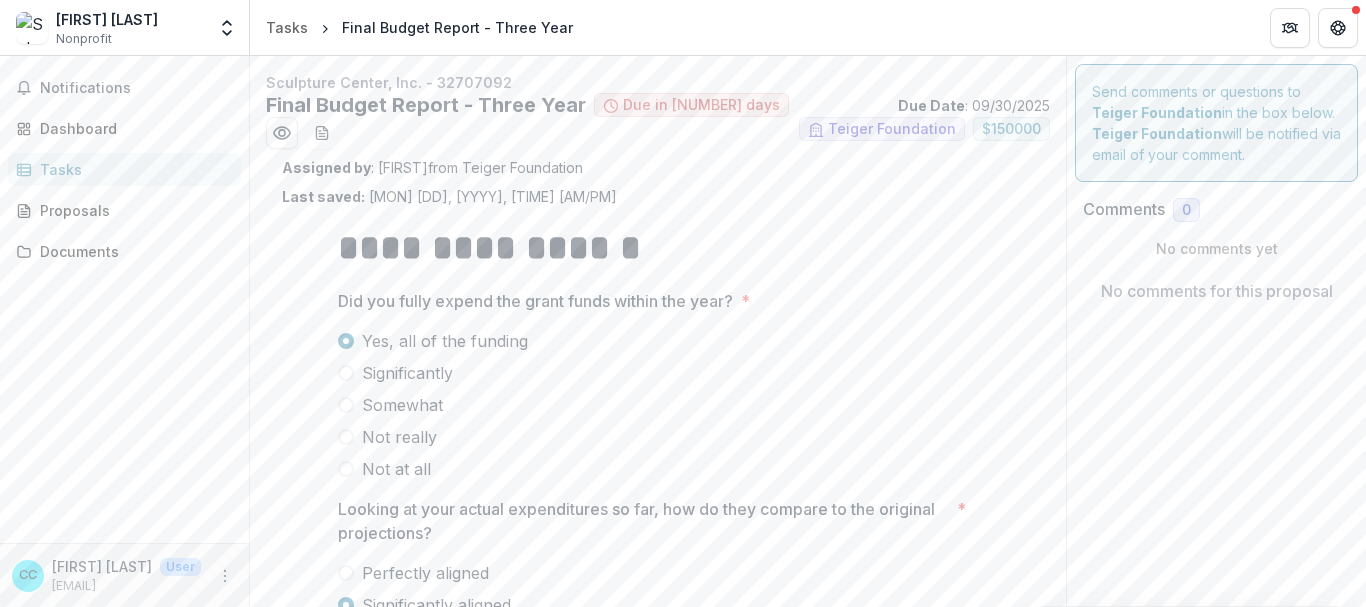 scroll, scrollTop: 363, scrollLeft: 0, axis: vertical 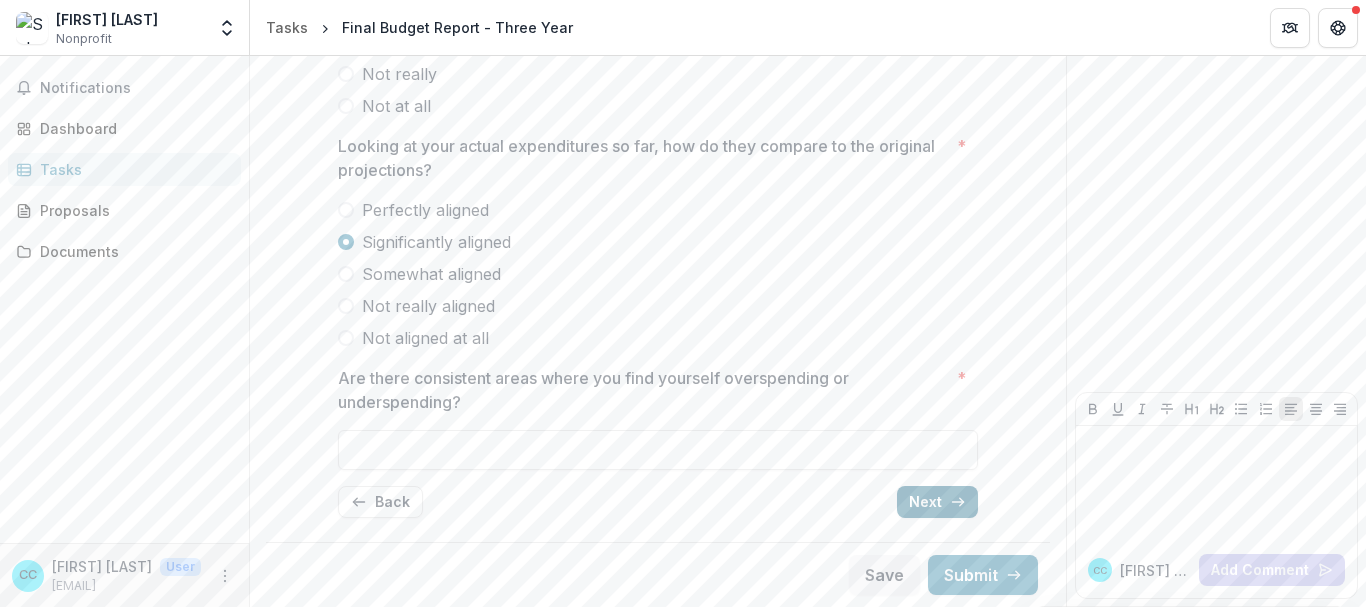 click on "Next" at bounding box center [937, 502] 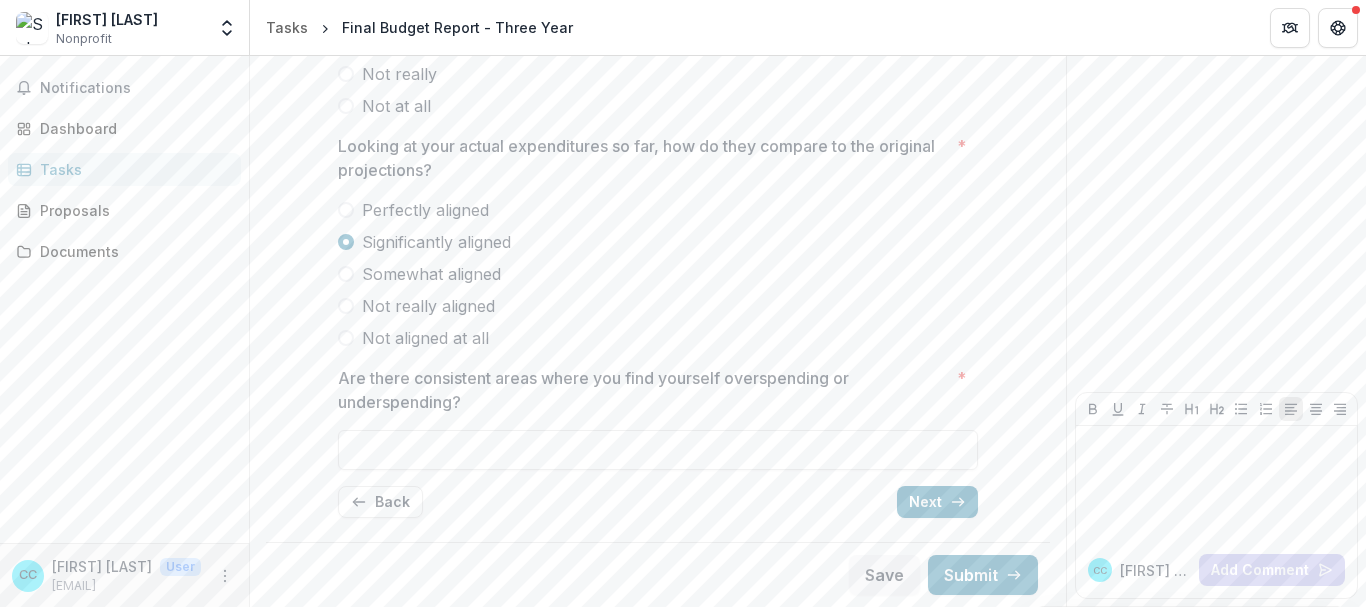 scroll, scrollTop: 0, scrollLeft: 0, axis: both 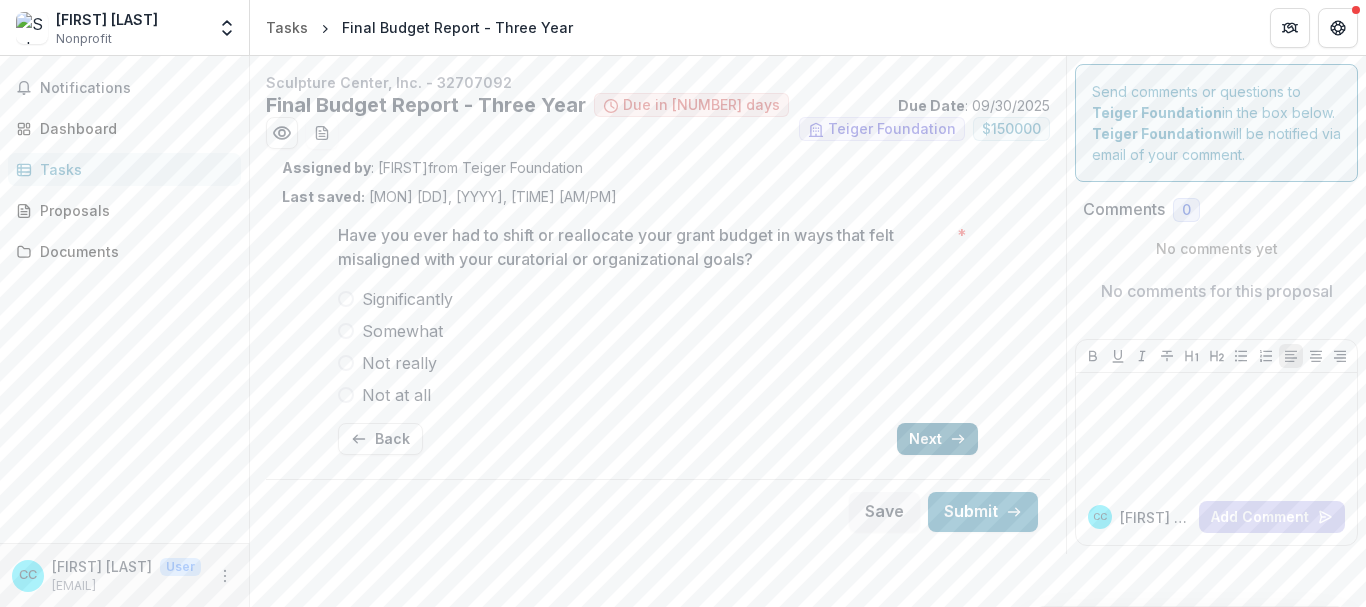 click on "Next" at bounding box center [937, 439] 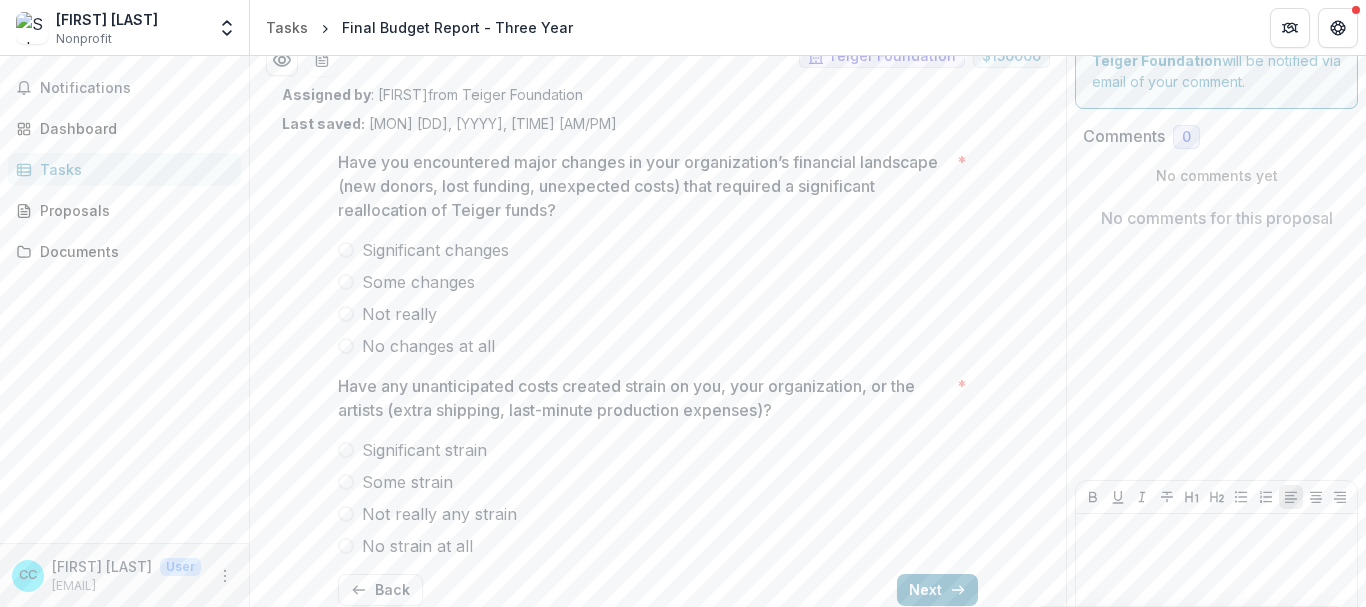 scroll, scrollTop: 161, scrollLeft: 0, axis: vertical 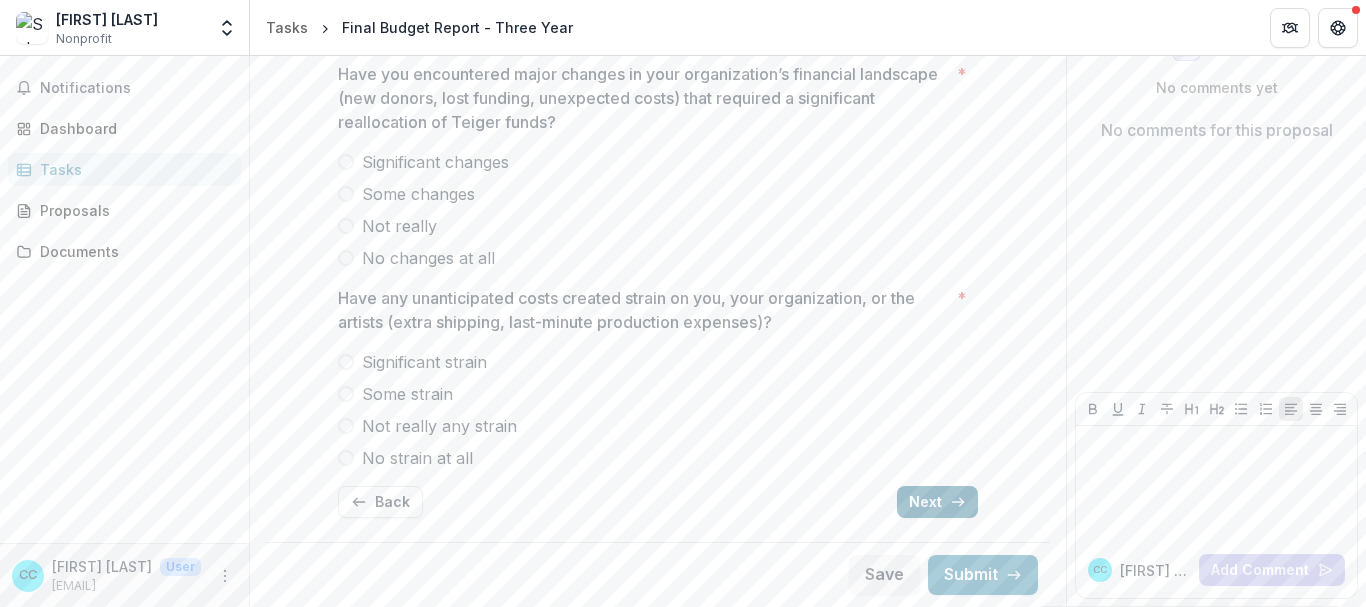 click on "Next" at bounding box center (937, 502) 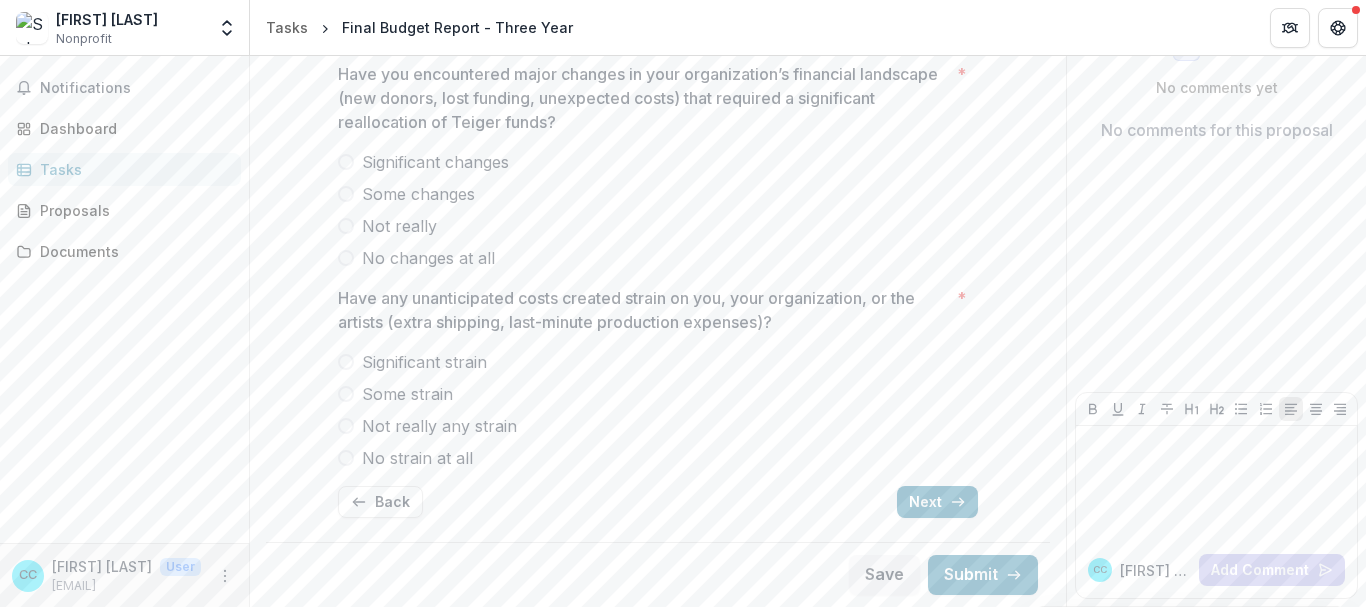 scroll, scrollTop: 18, scrollLeft: 0, axis: vertical 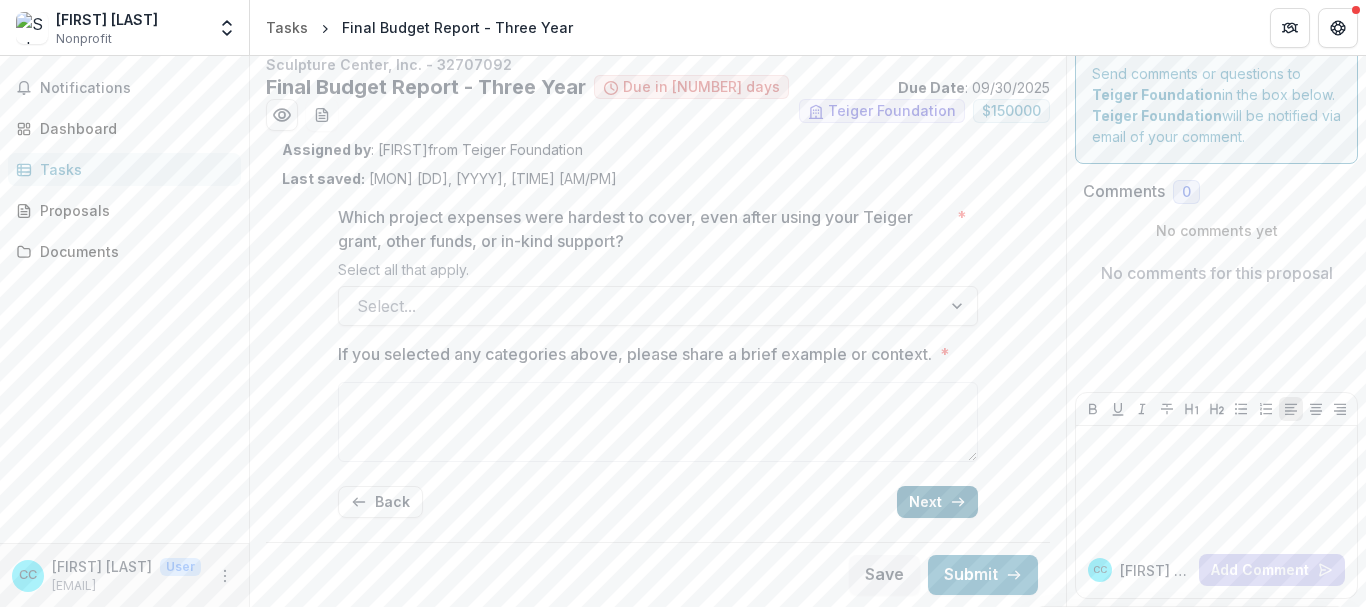 click on "Next" at bounding box center [937, 502] 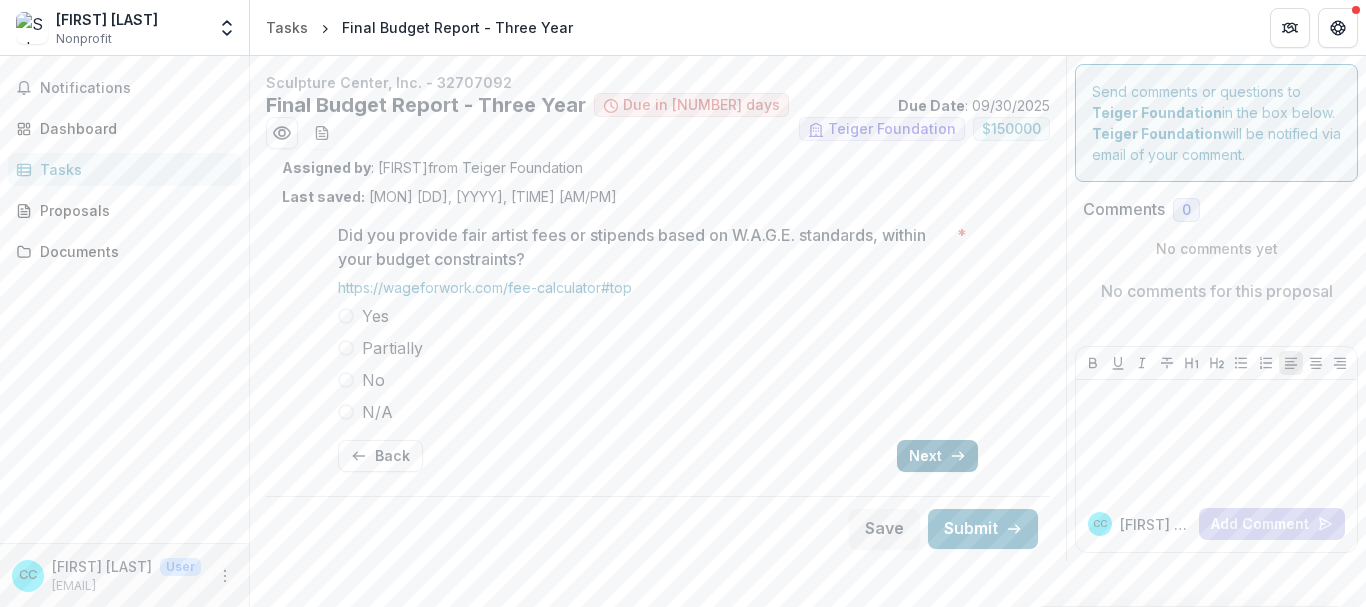scroll, scrollTop: 0, scrollLeft: 0, axis: both 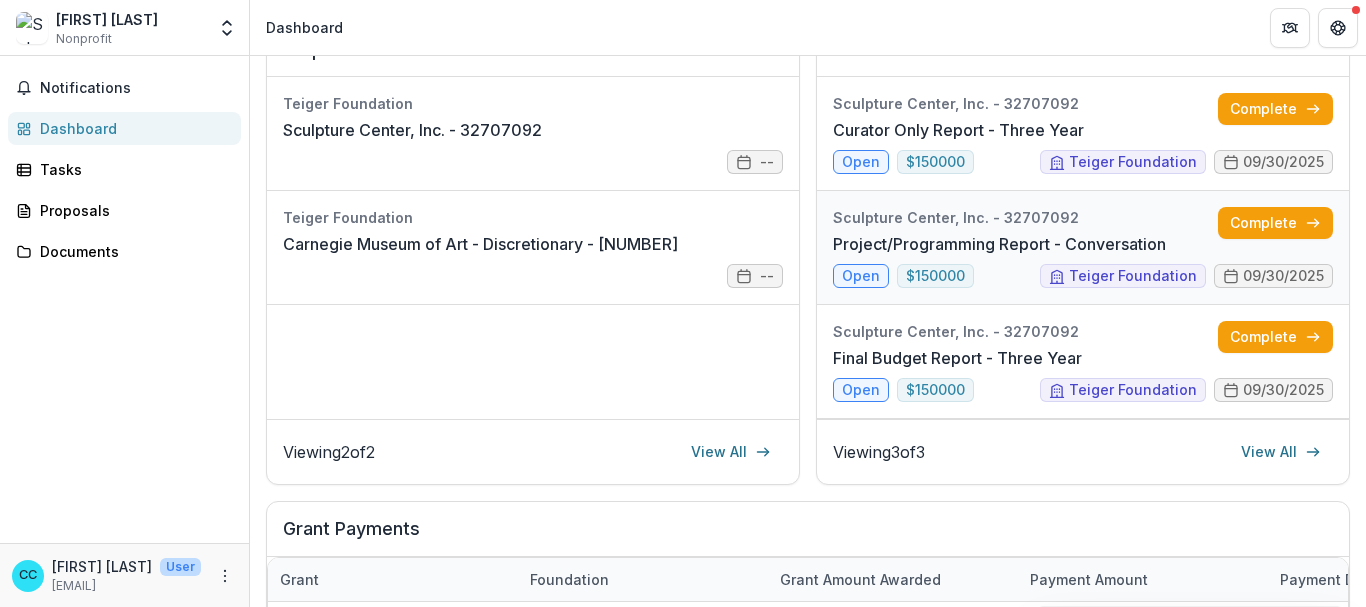 click on "Project/Programming Report - Conversation" at bounding box center (999, 244) 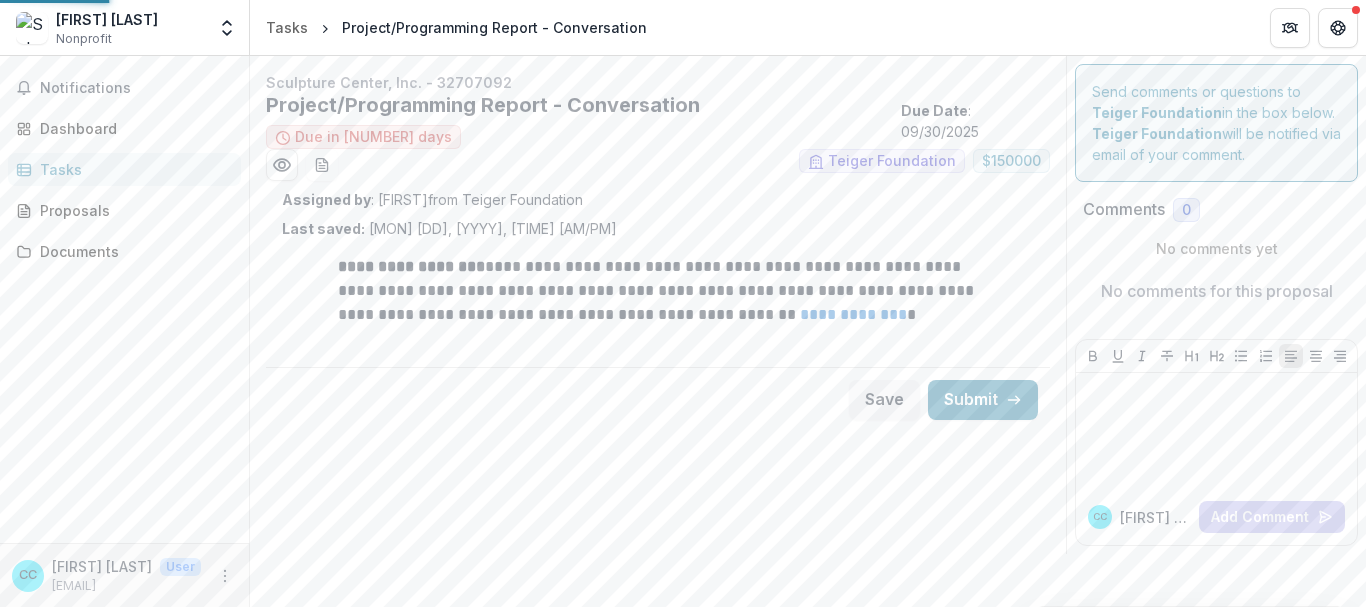 scroll, scrollTop: 0, scrollLeft: 0, axis: both 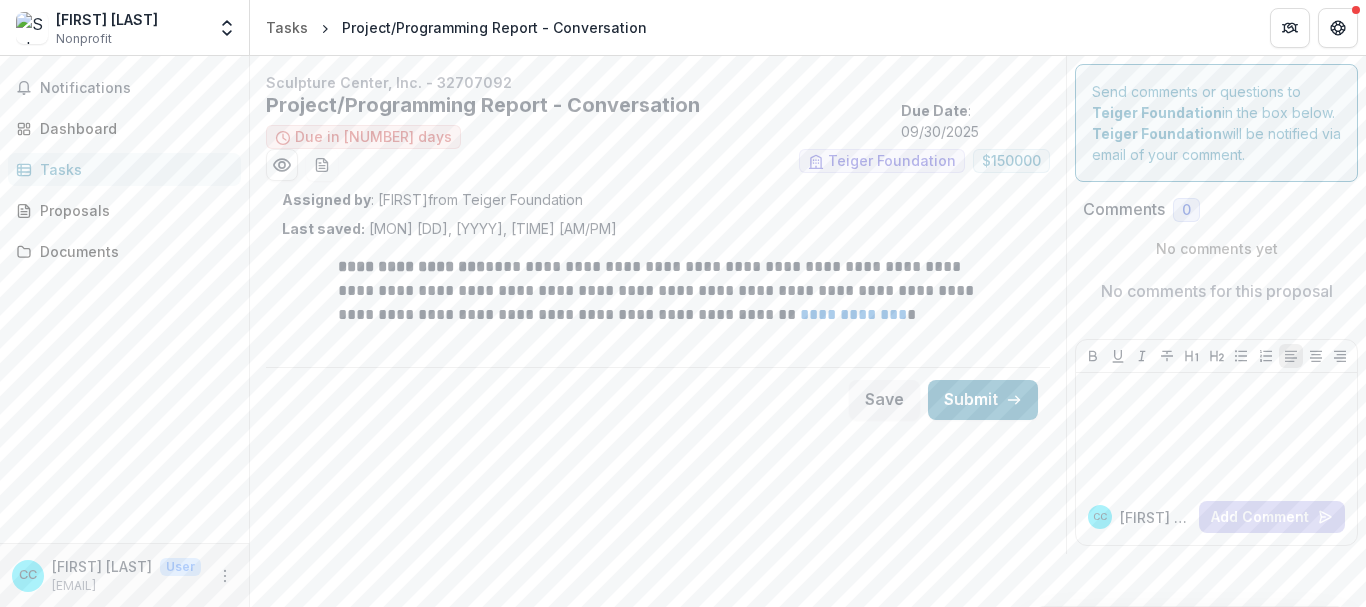 click on "Tasks" at bounding box center [132, 169] 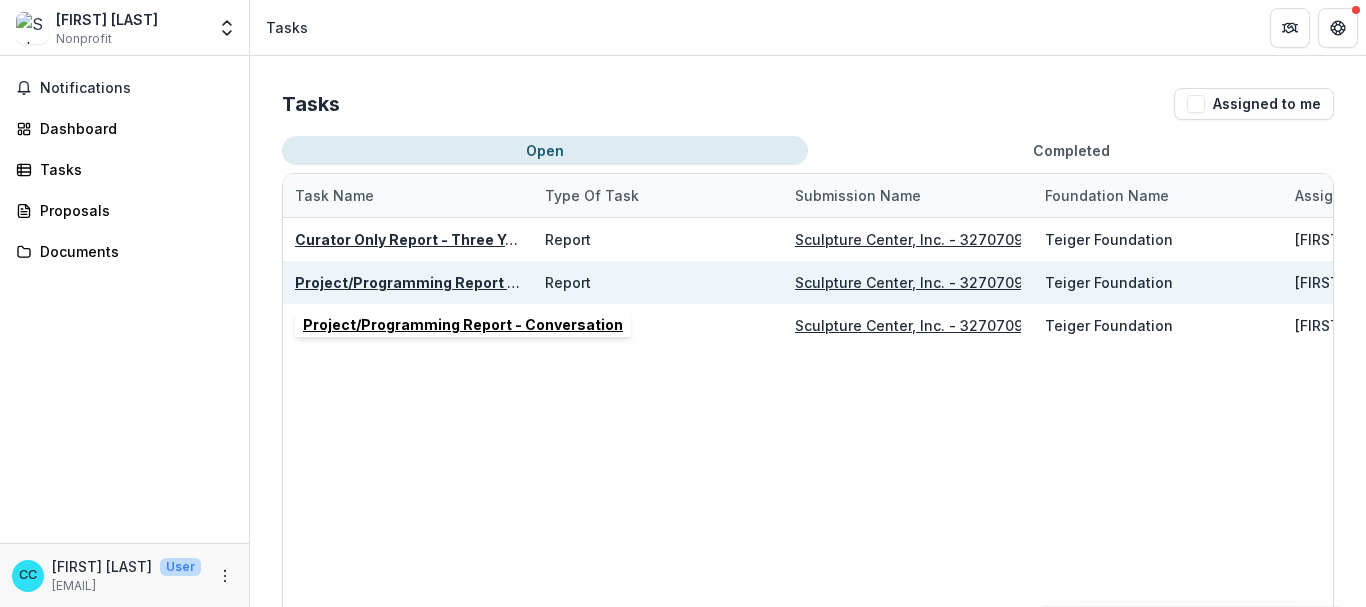 click on "Project/Programming Report - Conversation" at bounding box center (455, 282) 